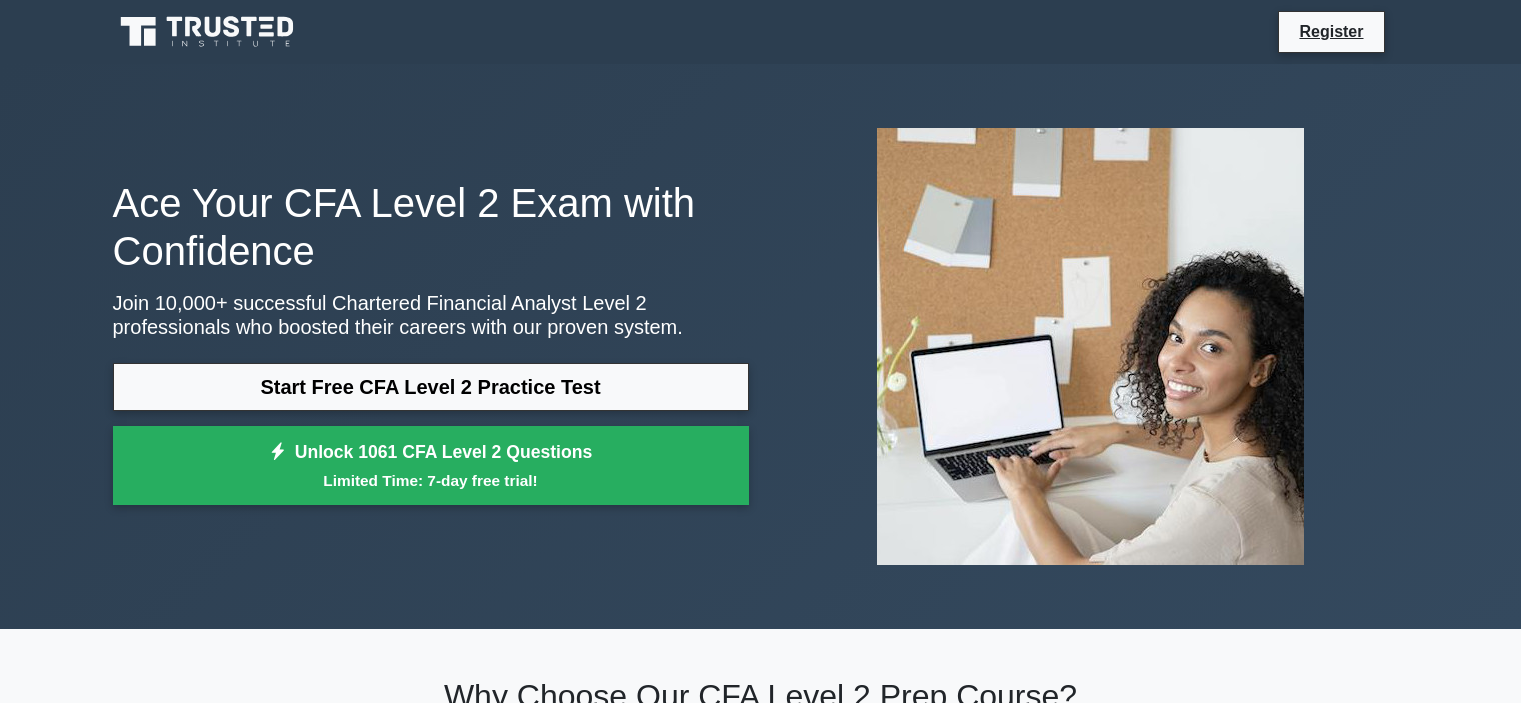 scroll, scrollTop: 0, scrollLeft: 0, axis: both 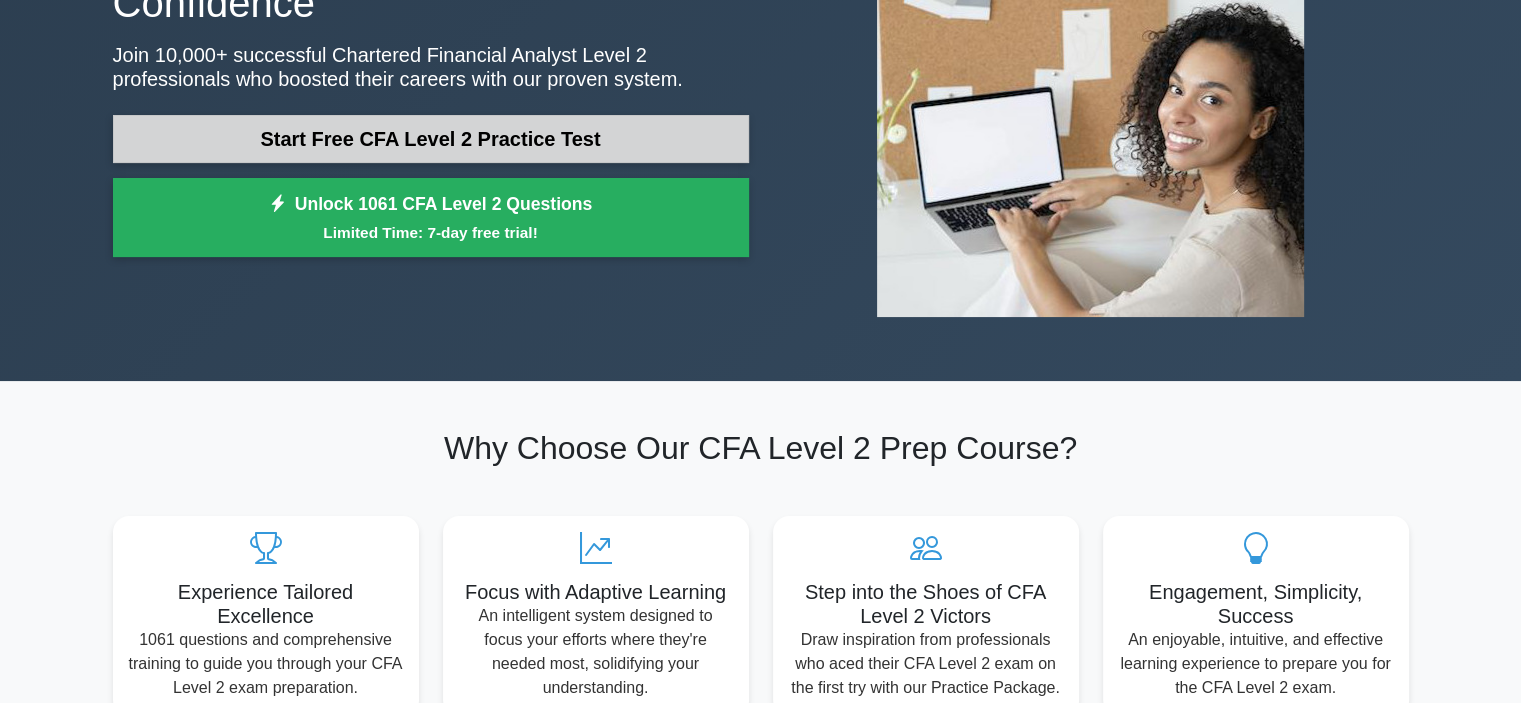 click on "Start Free CFA Level 2 Practice Test" at bounding box center (431, 139) 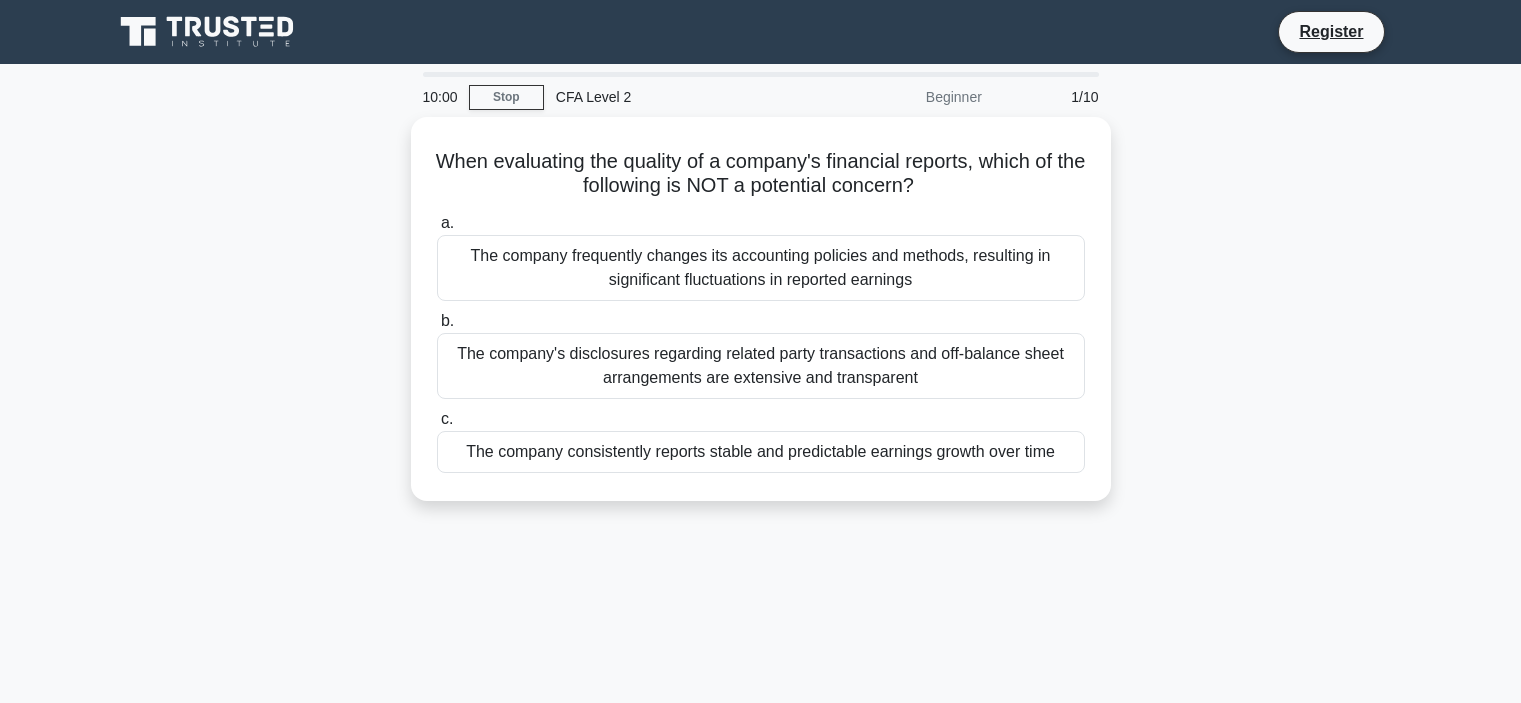 scroll, scrollTop: 0, scrollLeft: 0, axis: both 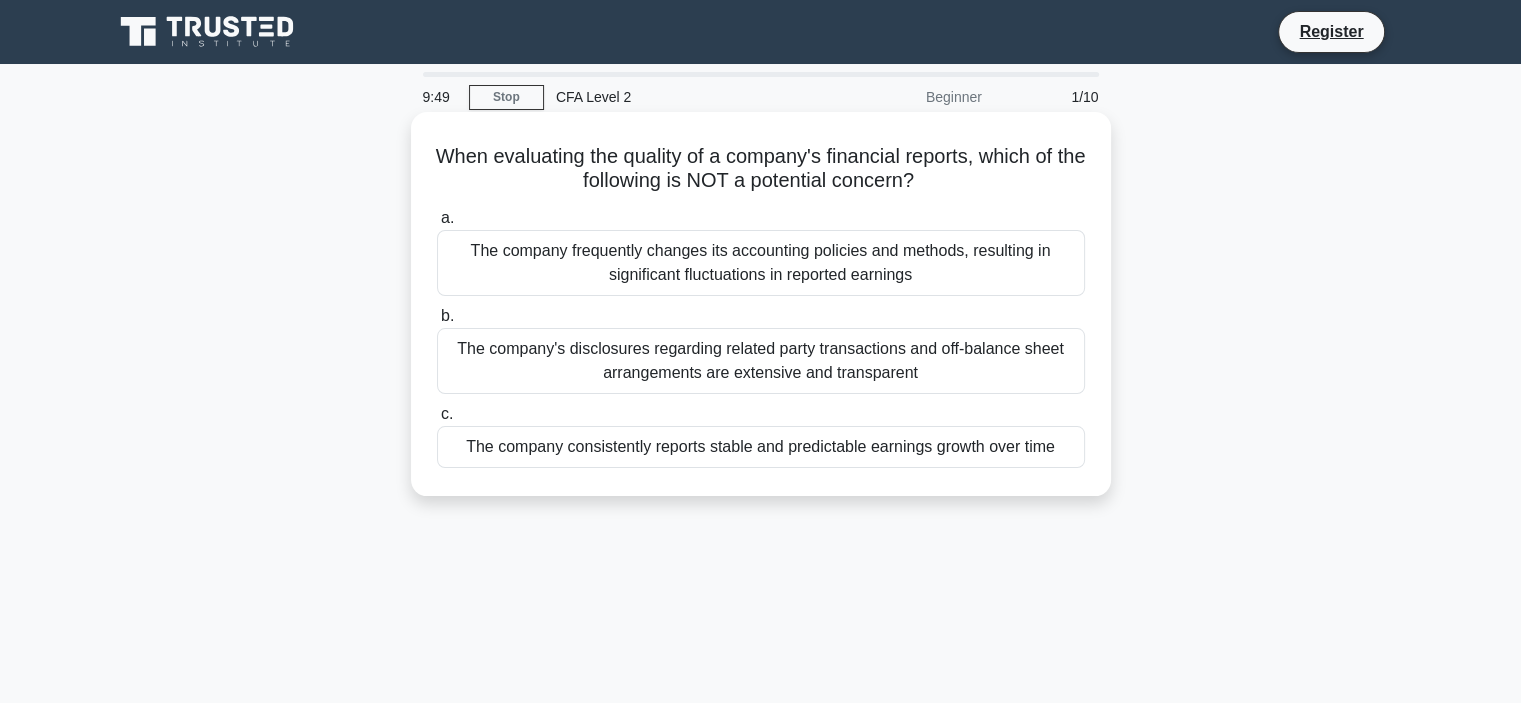 click on "The company frequently changes its accounting policies and methods, resulting in significant fluctuations in reported earnings" at bounding box center (761, 263) 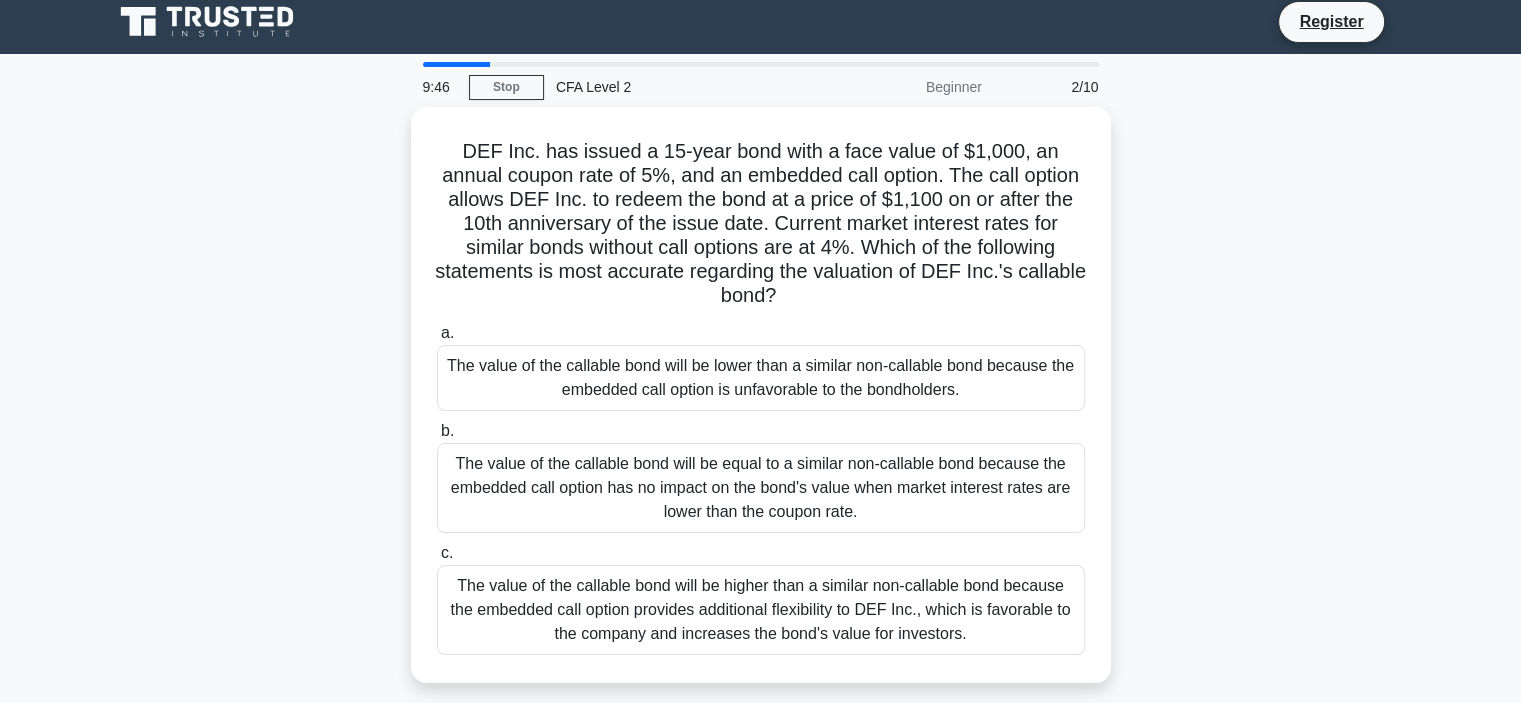 scroll, scrollTop: 12, scrollLeft: 0, axis: vertical 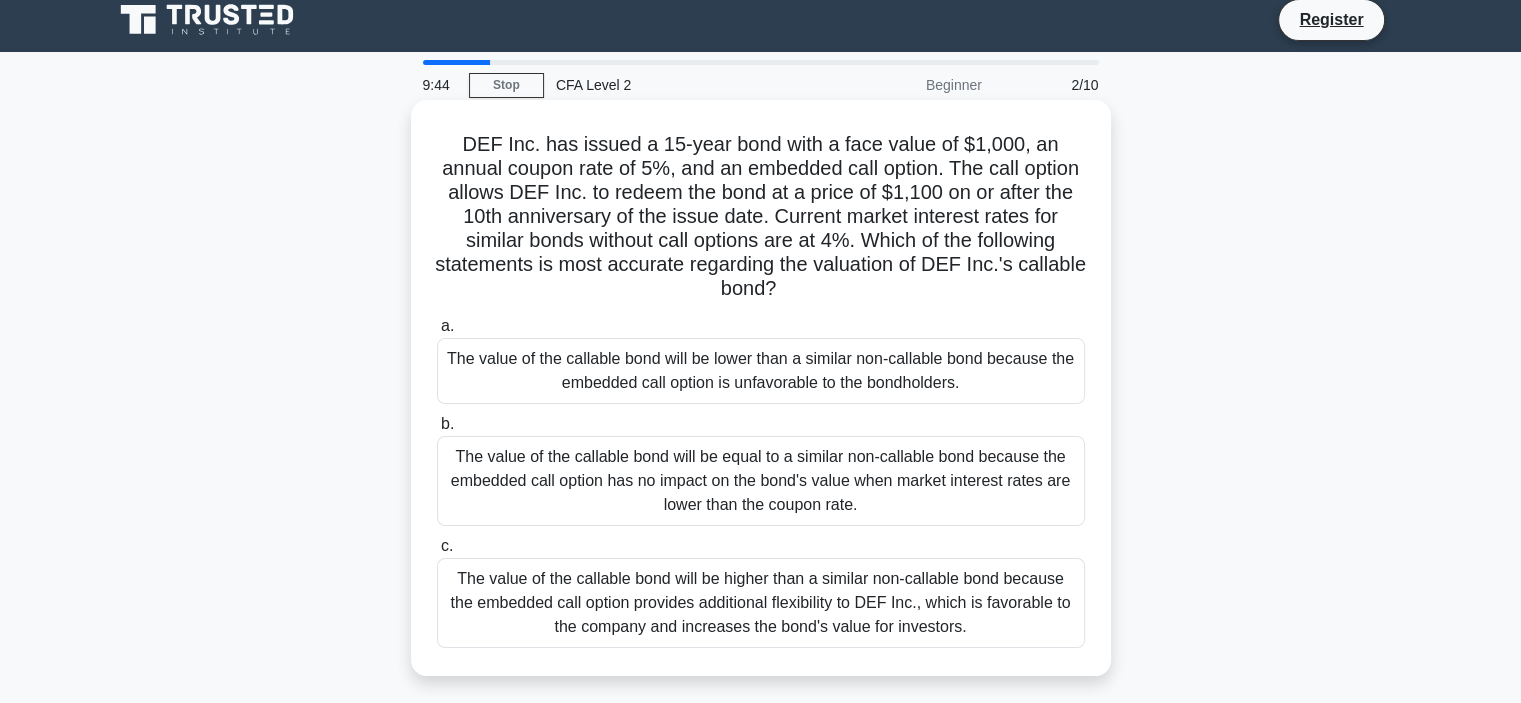click on "DEF Inc. has issued a 15-year bond with a face value of $1,000, an annual coupon rate of 5%, and an embedded call option. The call option allows DEF Inc. to redeem the bond at a price of $1,100 on or after the 10th anniversary of the issue date. Current market interest rates for similar bonds without call options are at 4%. Which of the following statements is most accurate regarding the valuation of DEF Inc.'s callable bond?
.spinner_0XTQ{transform-origin:center;animation:spinner_y6GP .75s linear infinite}@keyframes spinner_y6GP{100%{transform:rotate(360deg)}}" at bounding box center (761, 217) 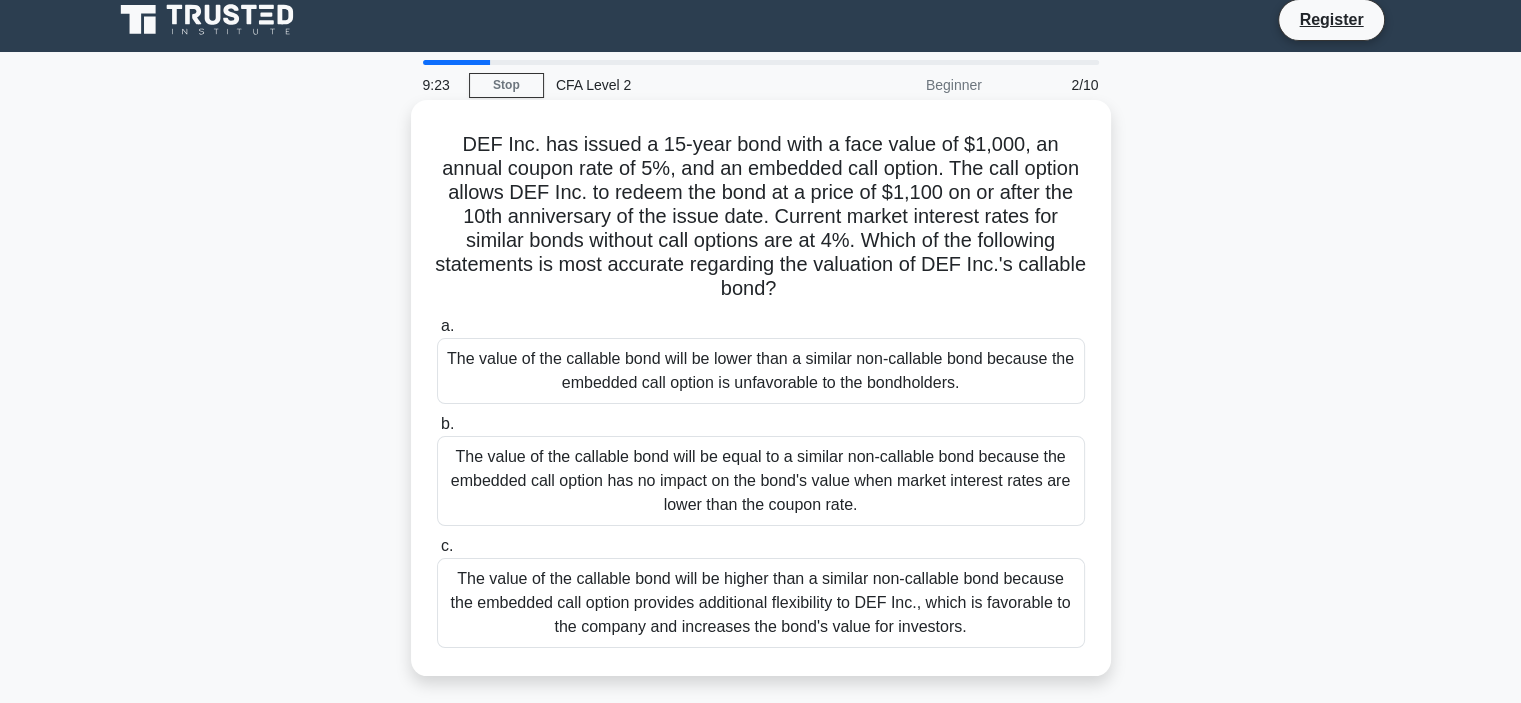 click on "The value of the callable bond will be higher than a similar non-callable bond because the embedded call option provides additional flexibility to DEF Inc., which is favorable to the company and increases the bond's value for investors." at bounding box center [761, 603] 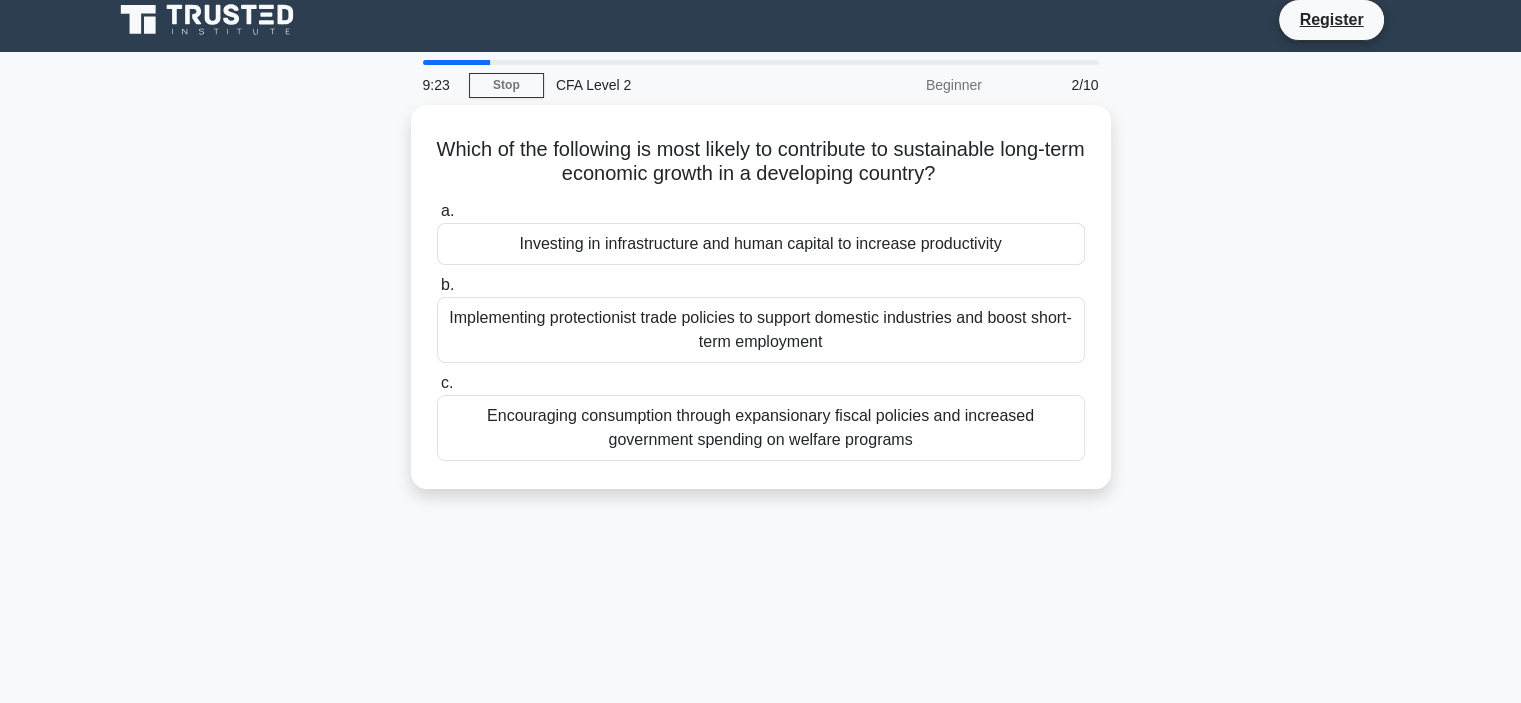 scroll, scrollTop: 0, scrollLeft: 0, axis: both 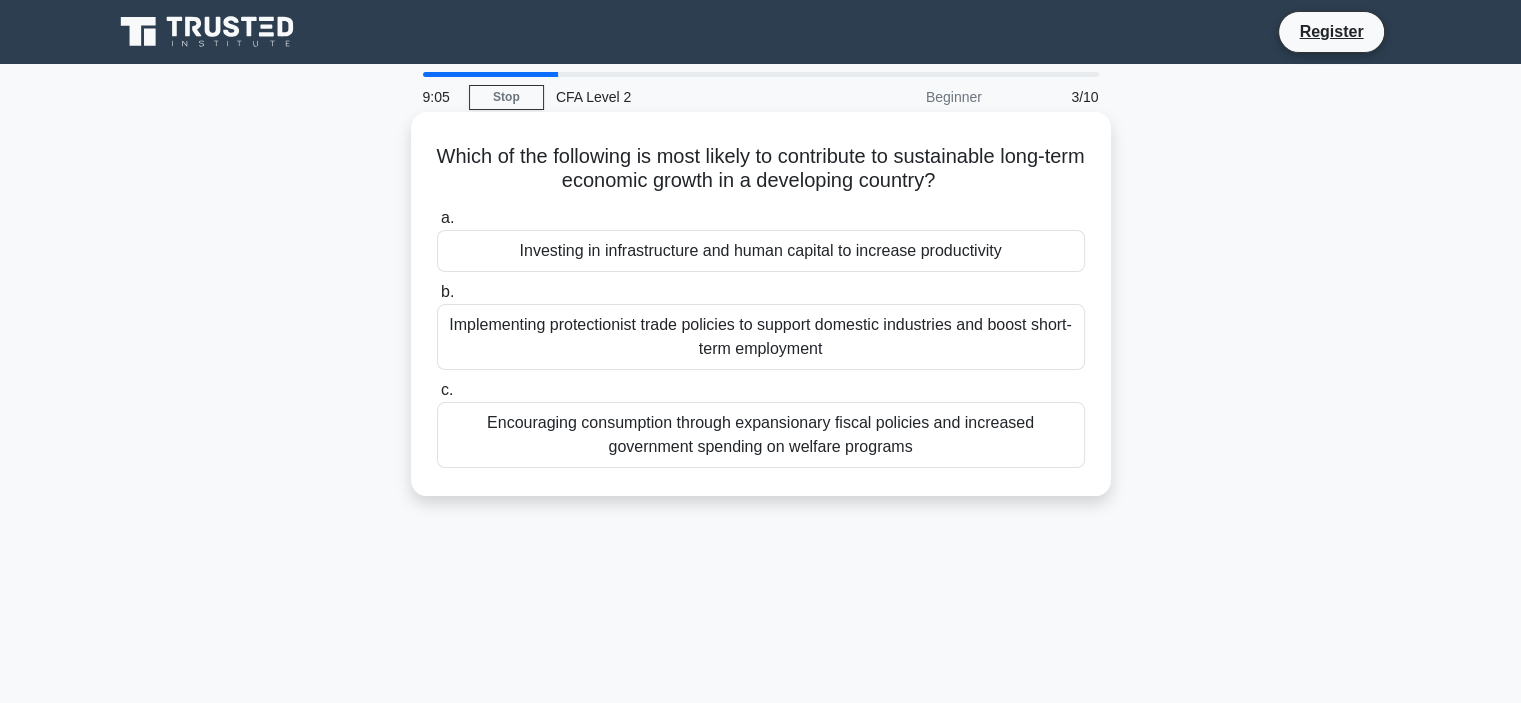 click on "Investing in infrastructure and human capital to increase productivity" at bounding box center [761, 251] 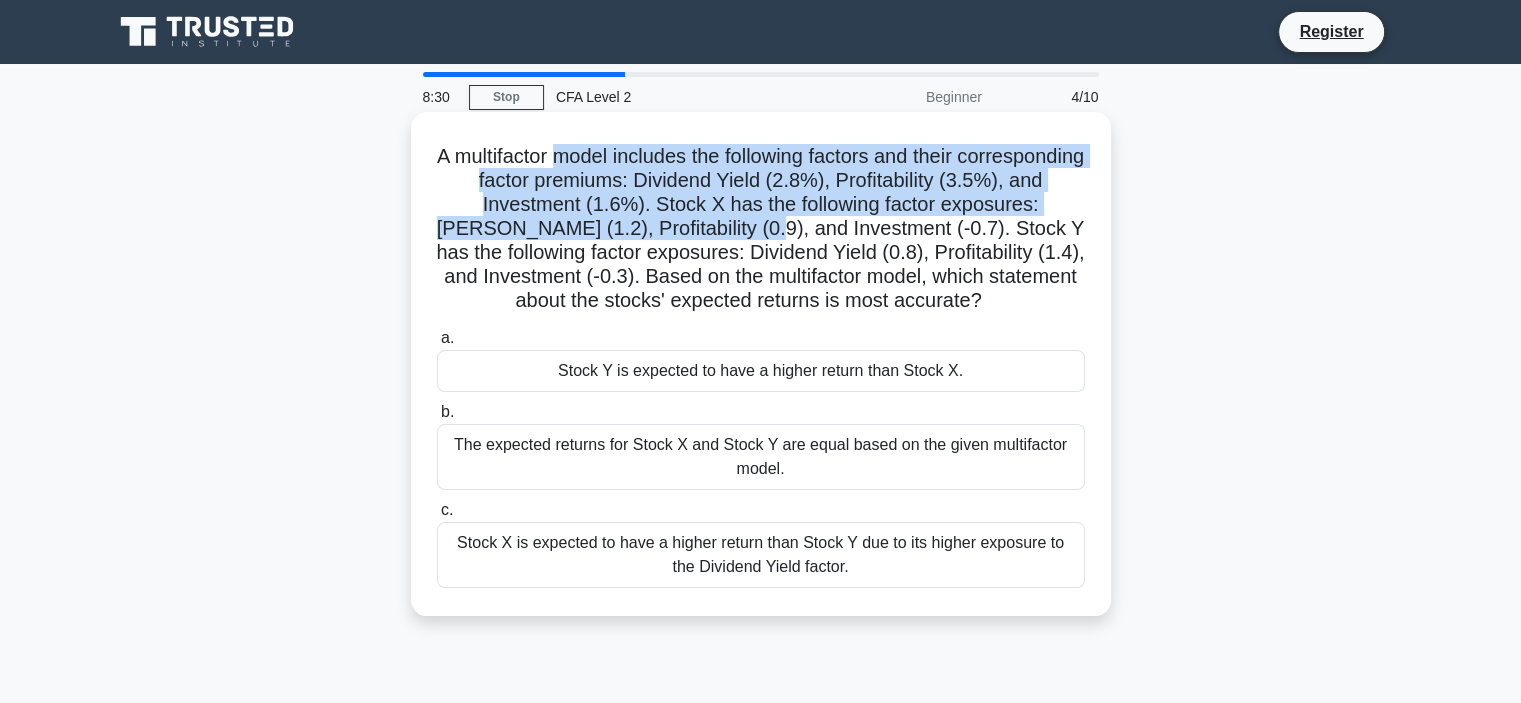 drag, startPoint x: 616, startPoint y: 159, endPoint x: 849, endPoint y: 223, distance: 241.62988 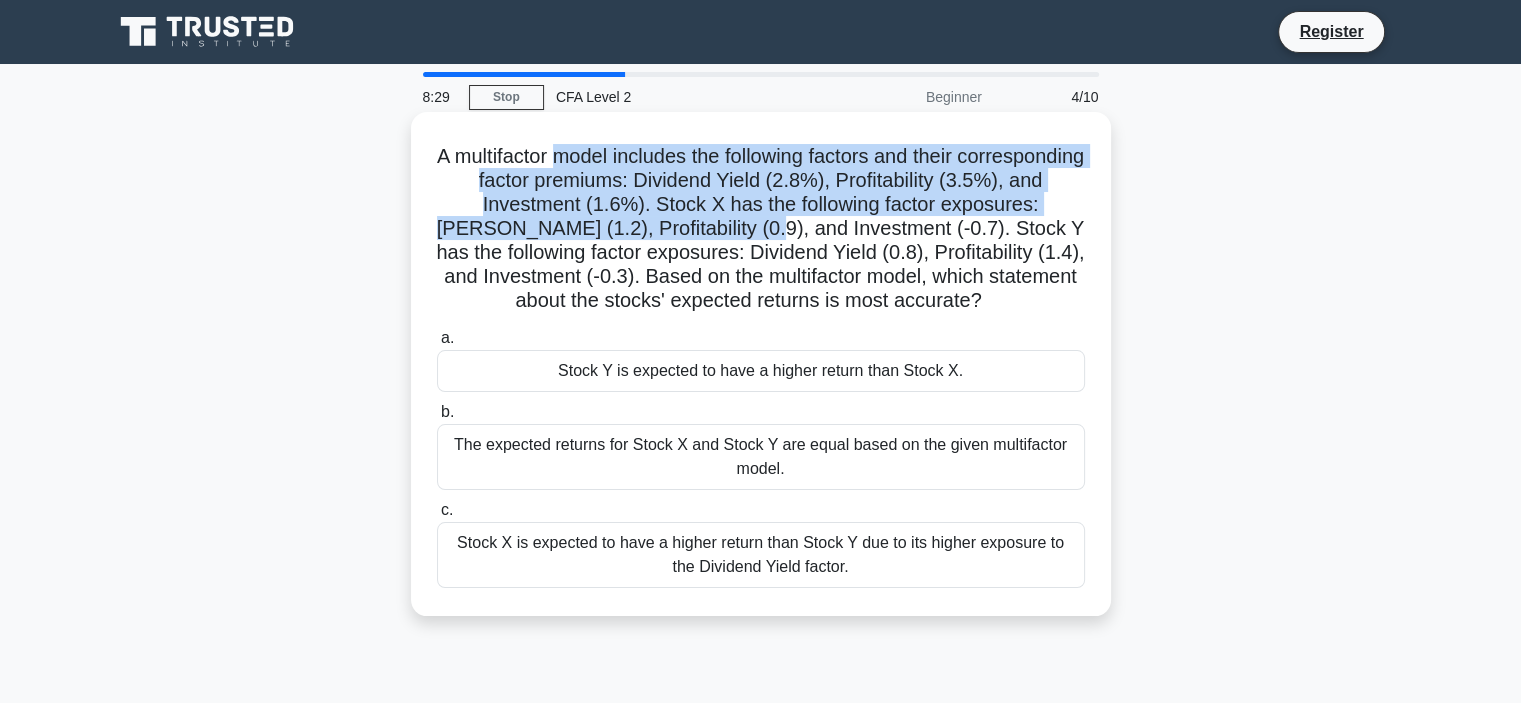 click on "A multifactor model includes the following factors and their corresponding factor premiums: Dividend Yield (2.8%), Profitability (3.5%), and Investment (1.6%). Stock X has the following factor exposures: [PERSON_NAME] (1.2), Profitability (0.9), and Investment (-0.7). Stock Y has the following factor exposures: Dividend Yield (0.8), Profitability (1.4), and Investment (-0.3). Based on the multifactor model, which statement about the stocks' expected returns is most accurate?
.spinner_0XTQ{transform-origin:center;animation:spinner_y6GP .75s linear infinite}@keyframes spinner_y6GP{100%{transform:rotate(360deg)}}" at bounding box center [761, 229] 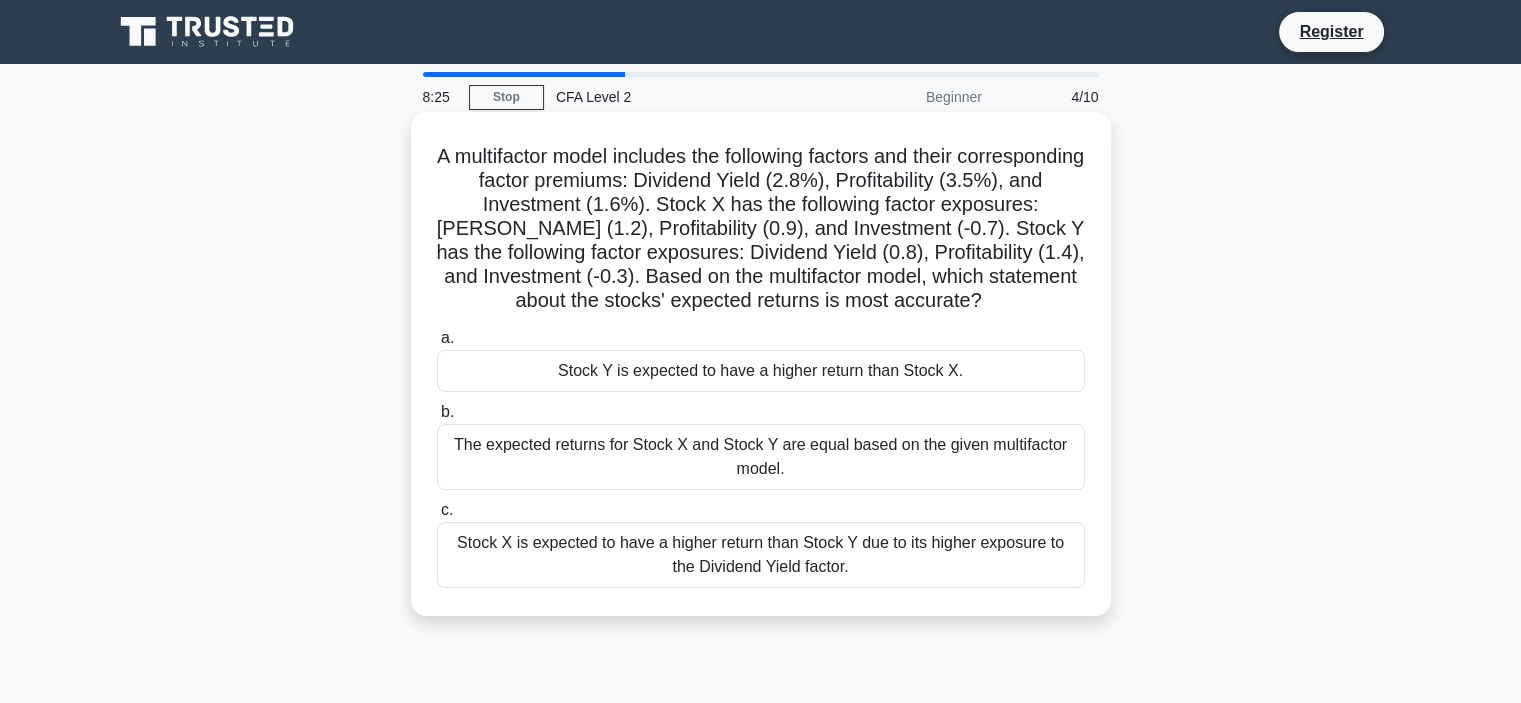click on "Stock X is expected to have a higher return than Stock Y due to its higher exposure to the Dividend Yield factor." at bounding box center (761, 555) 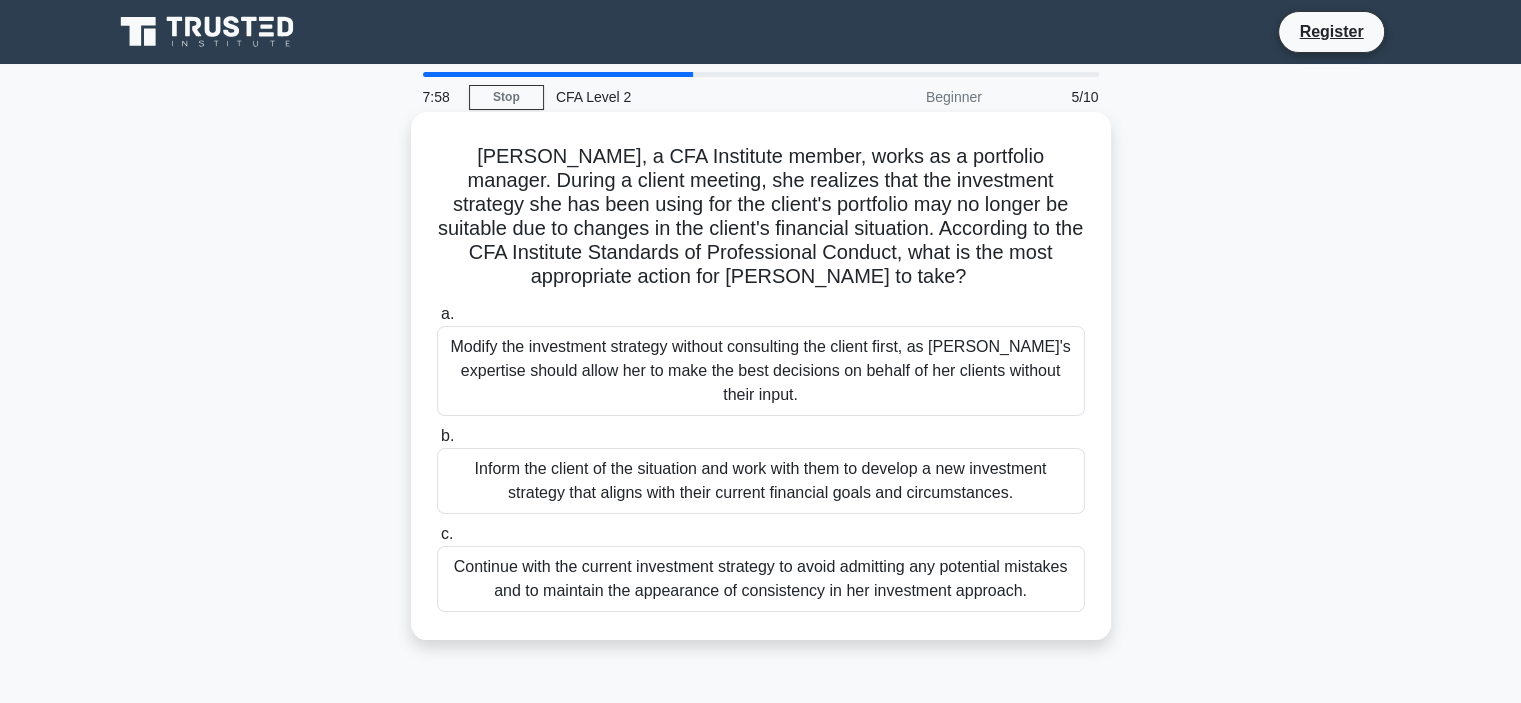 click on "Inform the client of the situation and work with them to develop a new investment strategy that aligns with their current financial goals and circumstances." at bounding box center [761, 481] 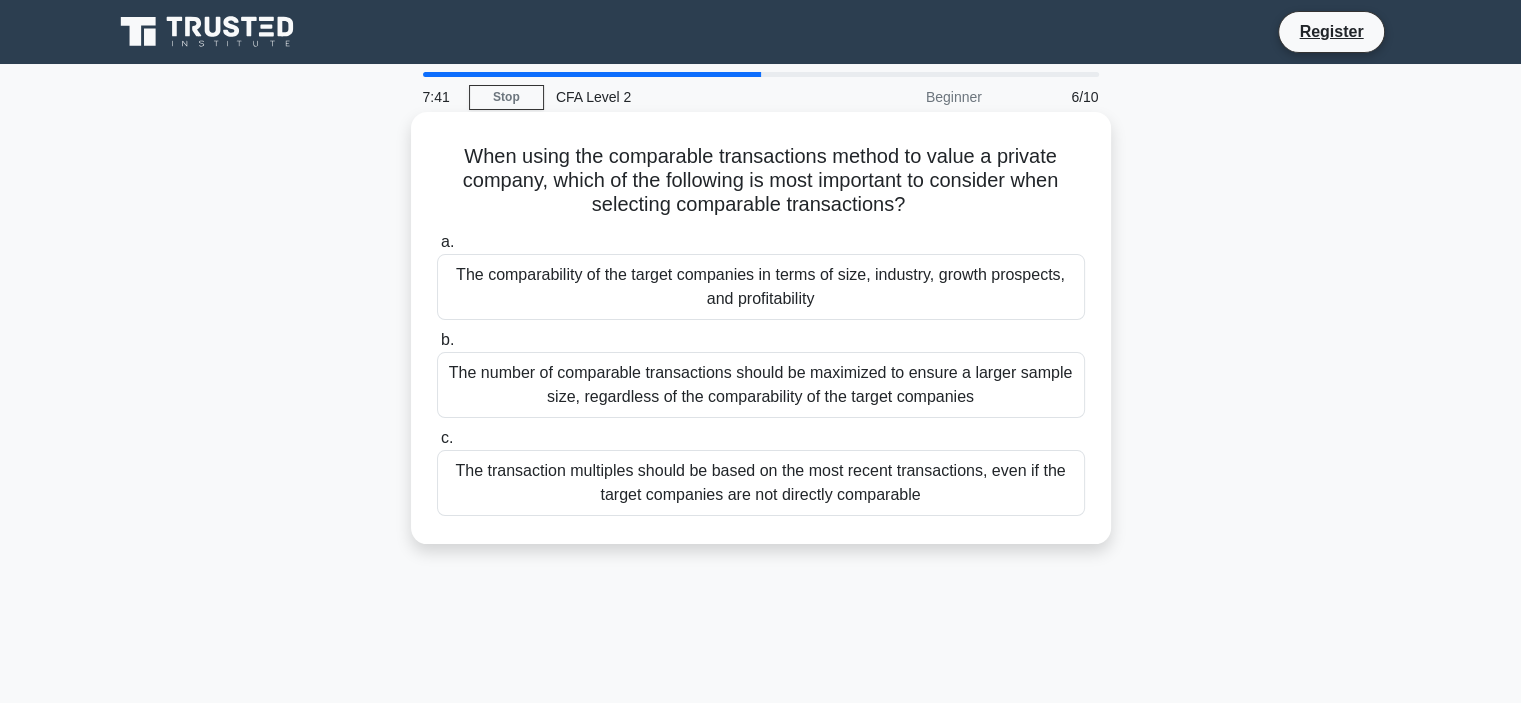 click on "The comparability of the target companies in terms of size, industry, growth prospects, and profitability" at bounding box center [761, 287] 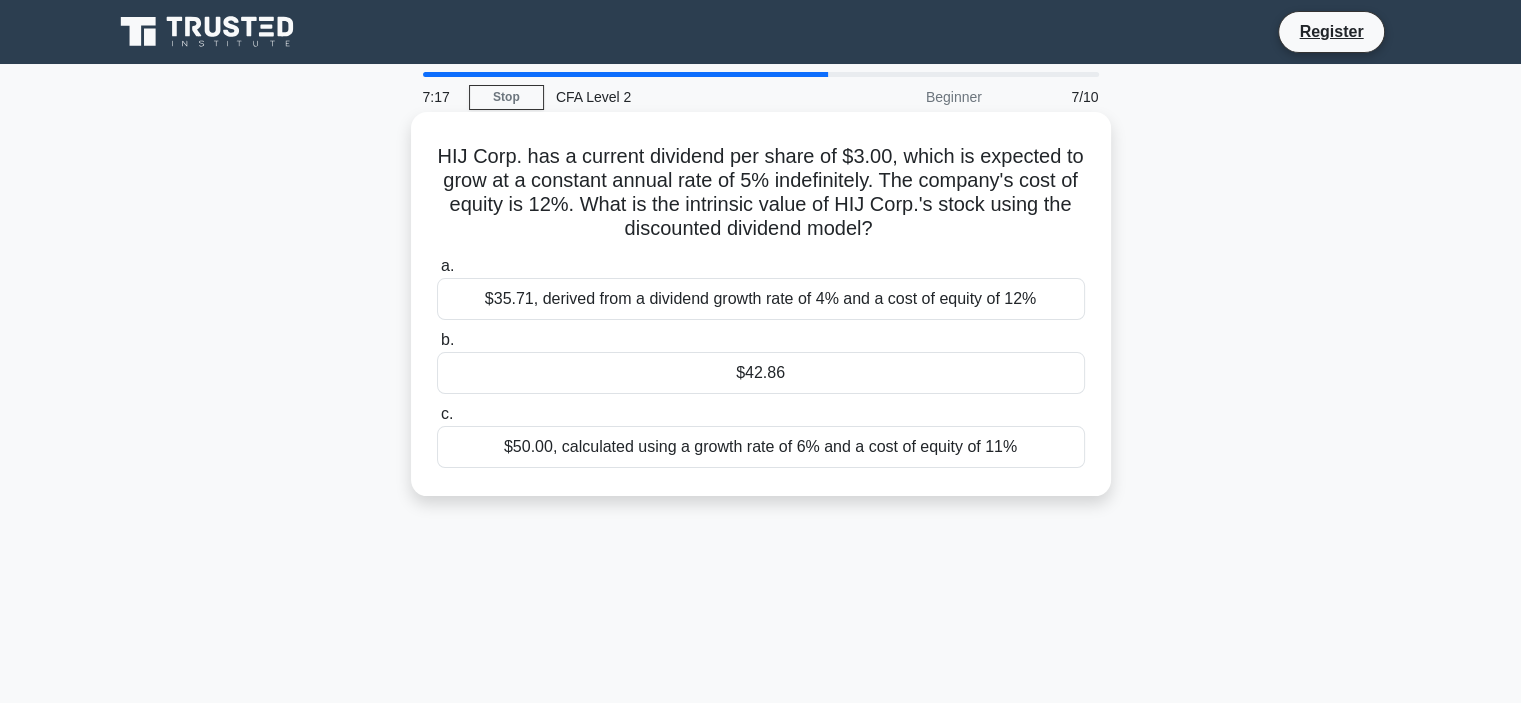 drag, startPoint x: 777, startPoint y: 381, endPoint x: 816, endPoint y: 336, distance: 59.548298 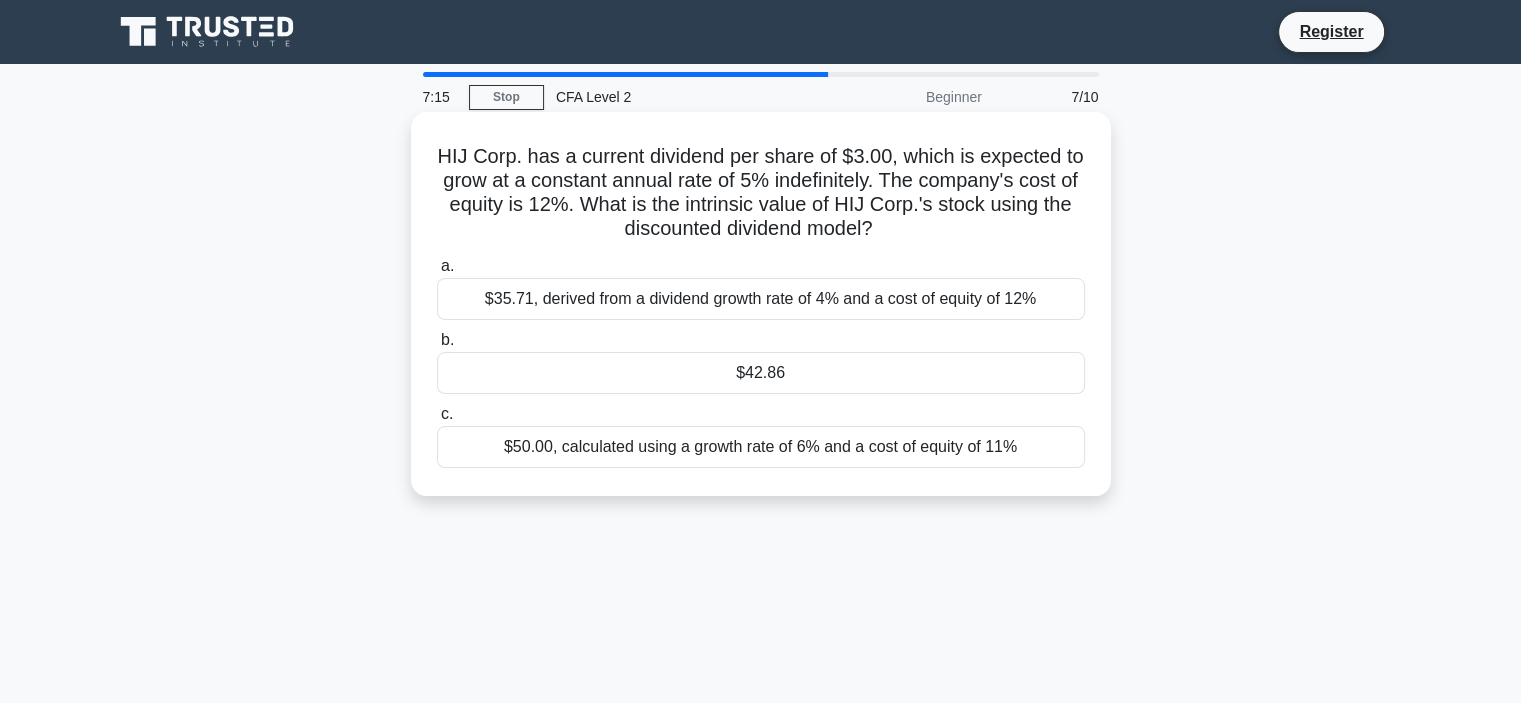 click on "HIJ Corp. has a current dividend per share of $3.00, which is expected to grow at a constant annual rate of 5% indefinitely. The company's cost of equity is 12%. What is the intrinsic value of HIJ Corp.'s stock using the discounted dividend model?
.spinner_0XTQ{transform-origin:center;animation:spinner_y6GP .75s linear infinite}@keyframes spinner_y6GP{100%{transform:rotate(360deg)}}" at bounding box center [761, 193] 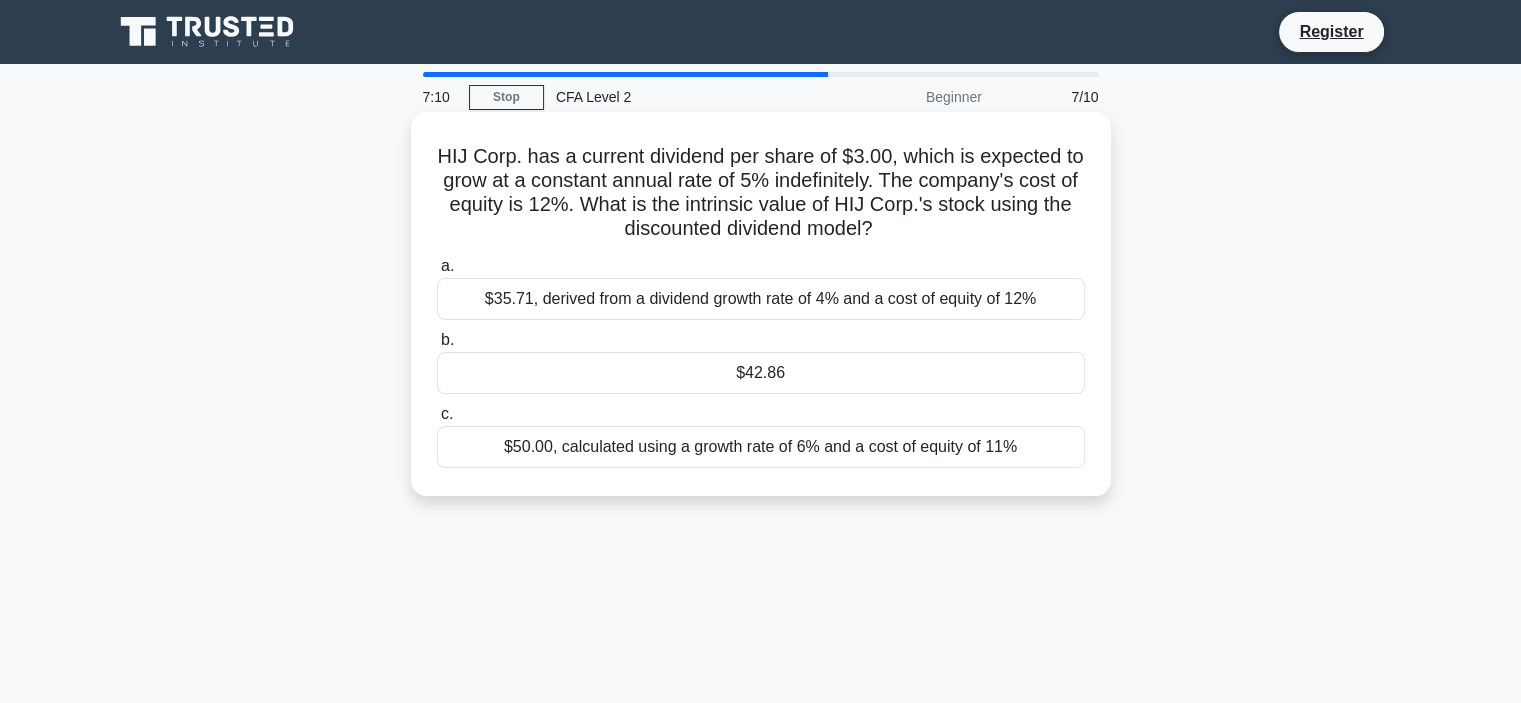 click on "$35.71, derived from a dividend growth rate of 4% and a cost of equity of 12%" at bounding box center (761, 299) 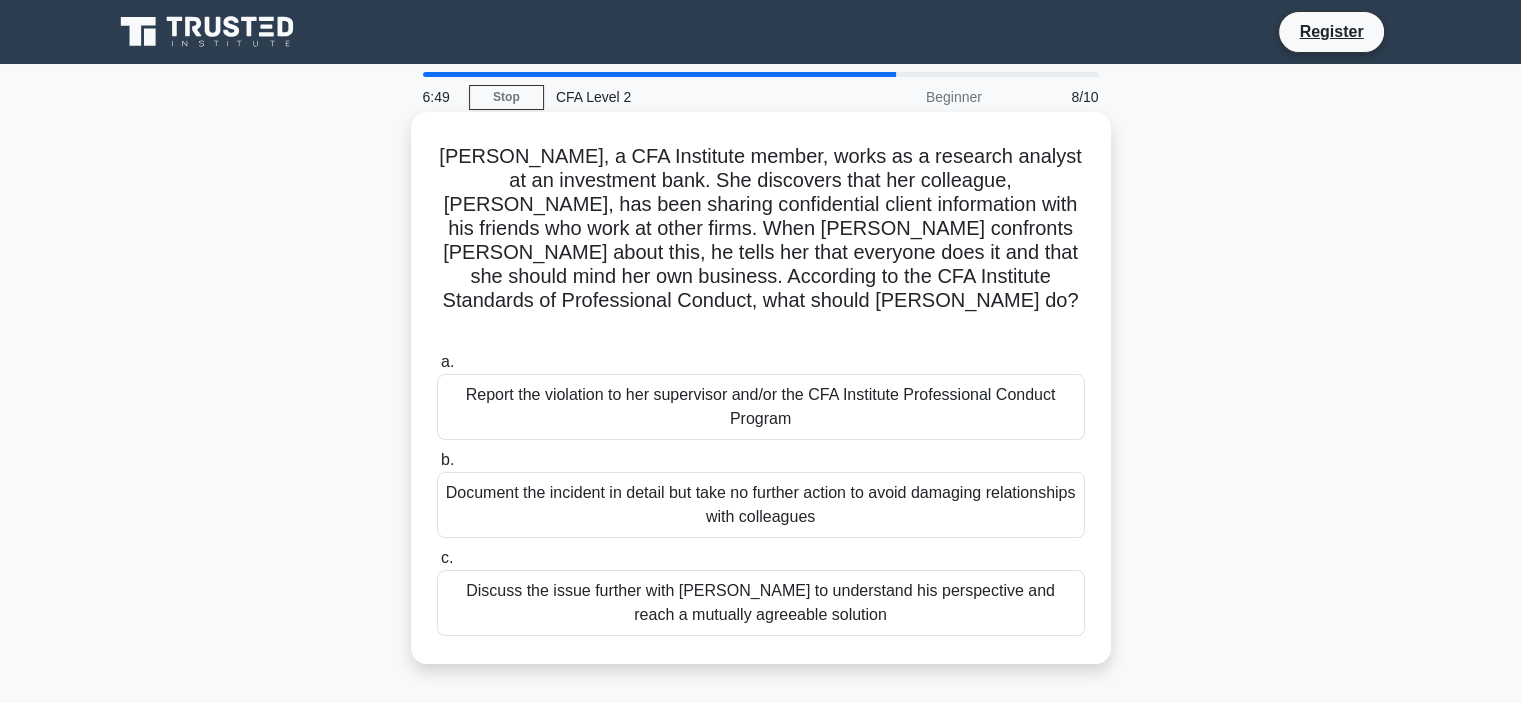click on "Report the violation to her supervisor and/or the CFA Institute Professional Conduct Program" at bounding box center (761, 407) 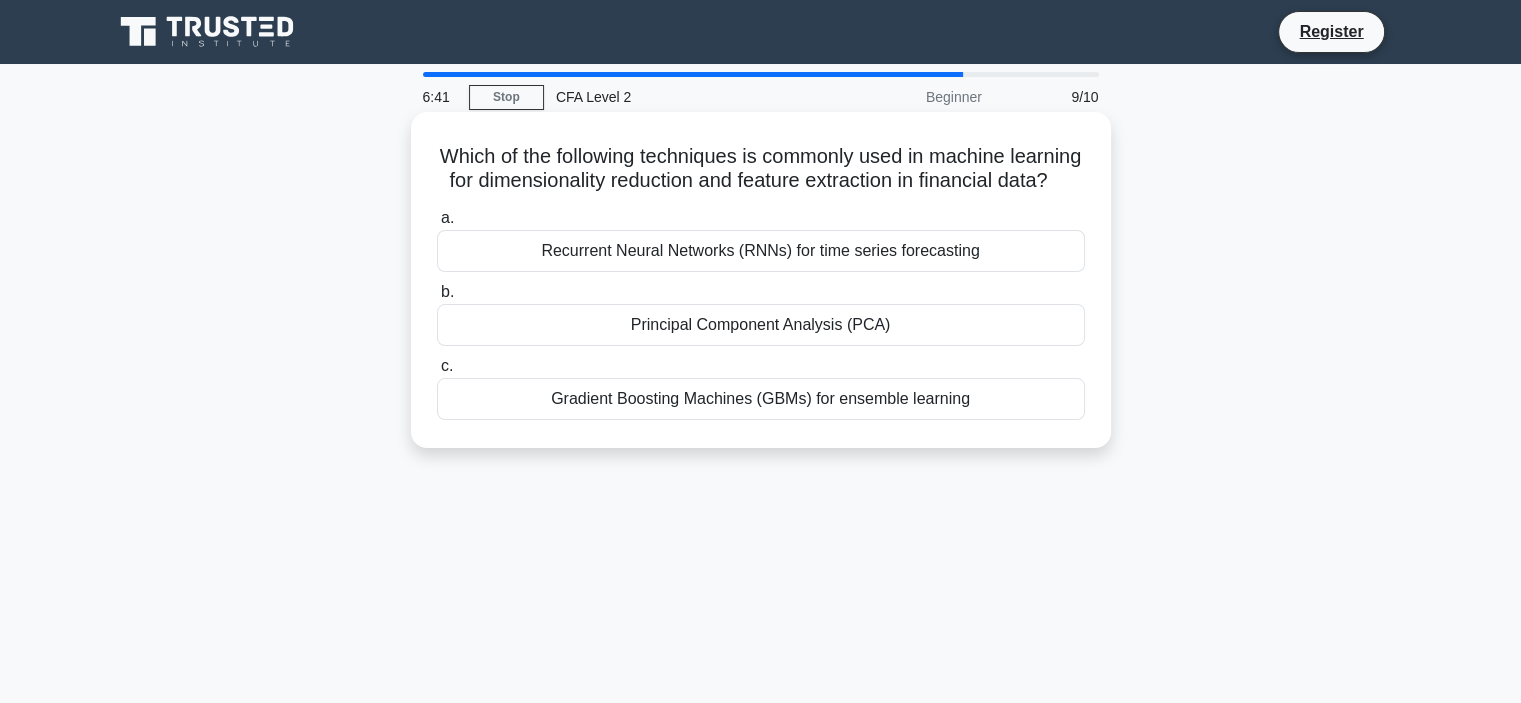 click on "Principal Component Analysis (PCA)" at bounding box center (761, 325) 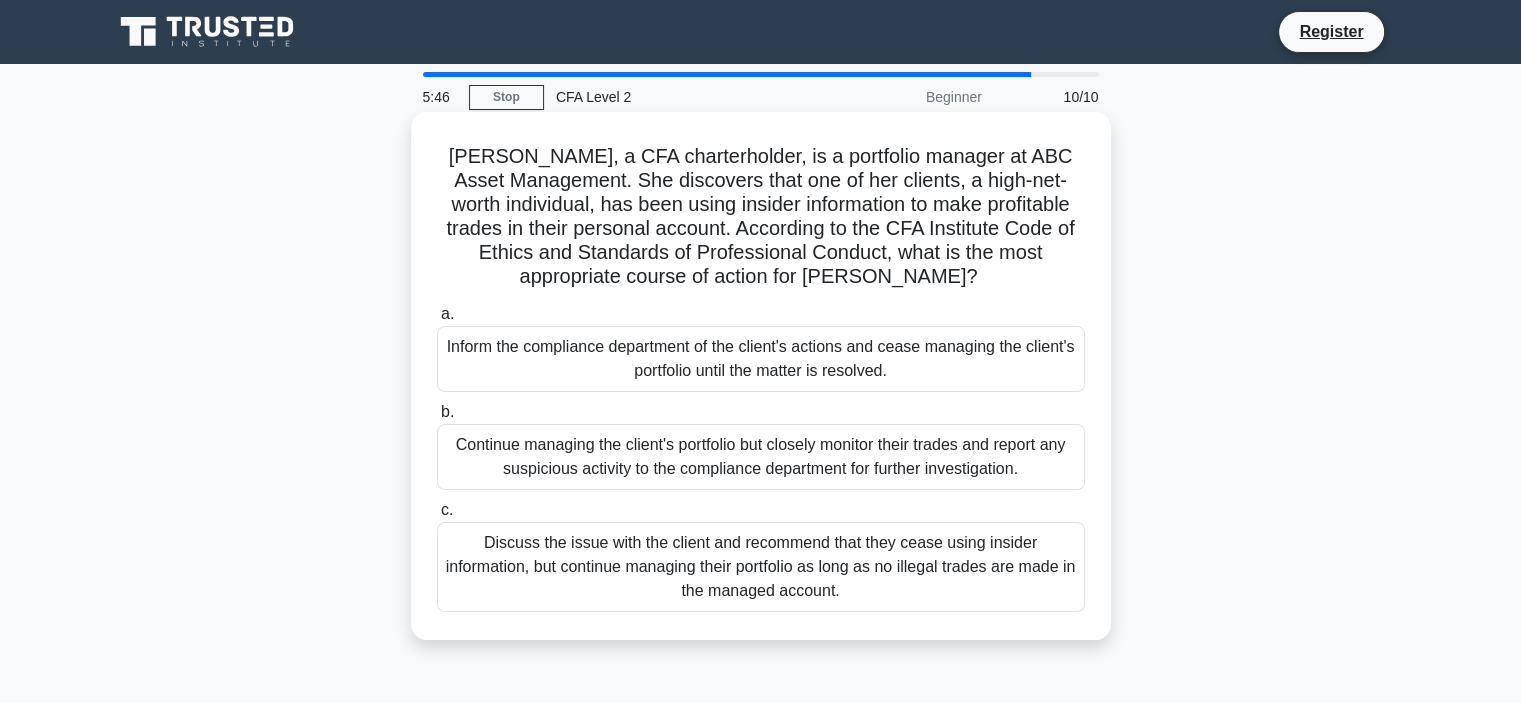 click on "Continue managing the client's portfolio but closely monitor their trades and report any suspicious activity to the compliance department for further investigation." at bounding box center [761, 457] 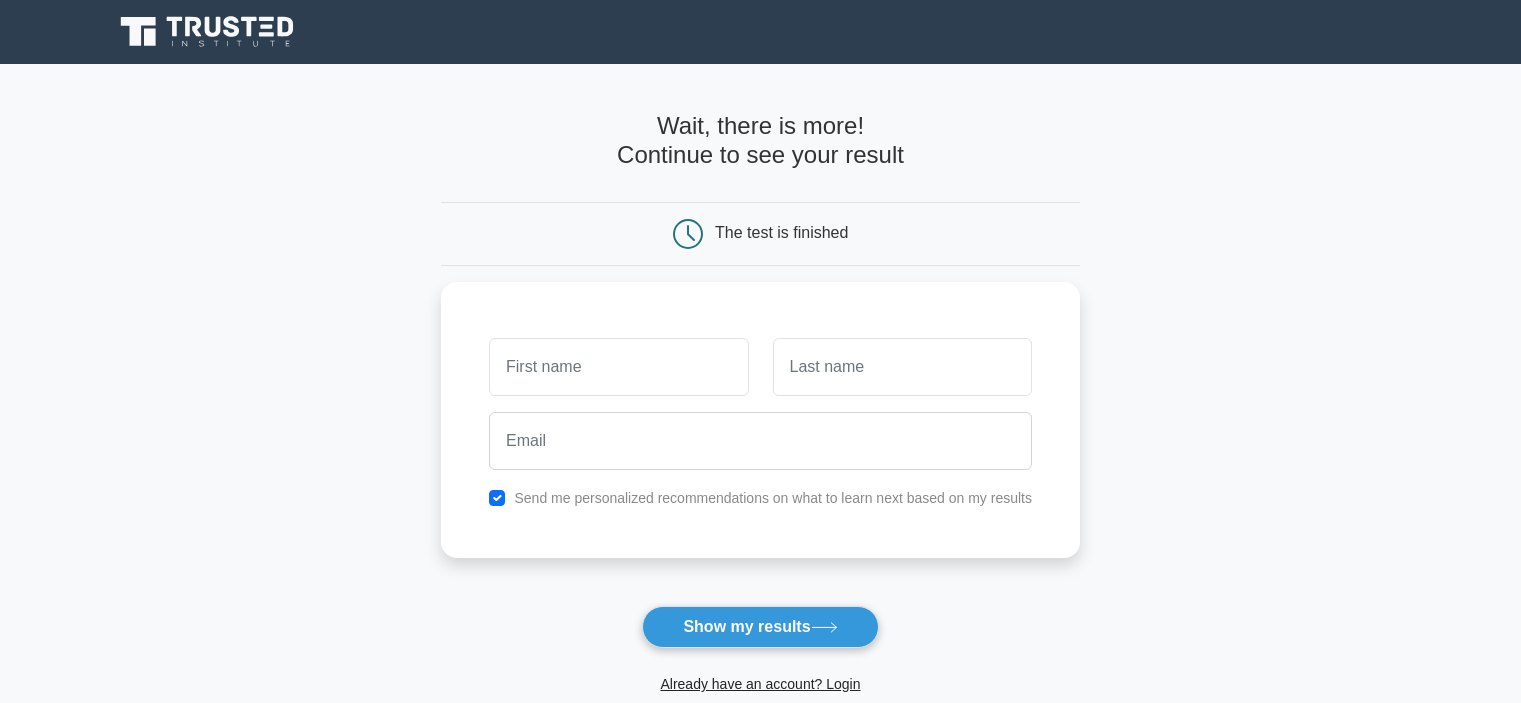 scroll, scrollTop: 0, scrollLeft: 0, axis: both 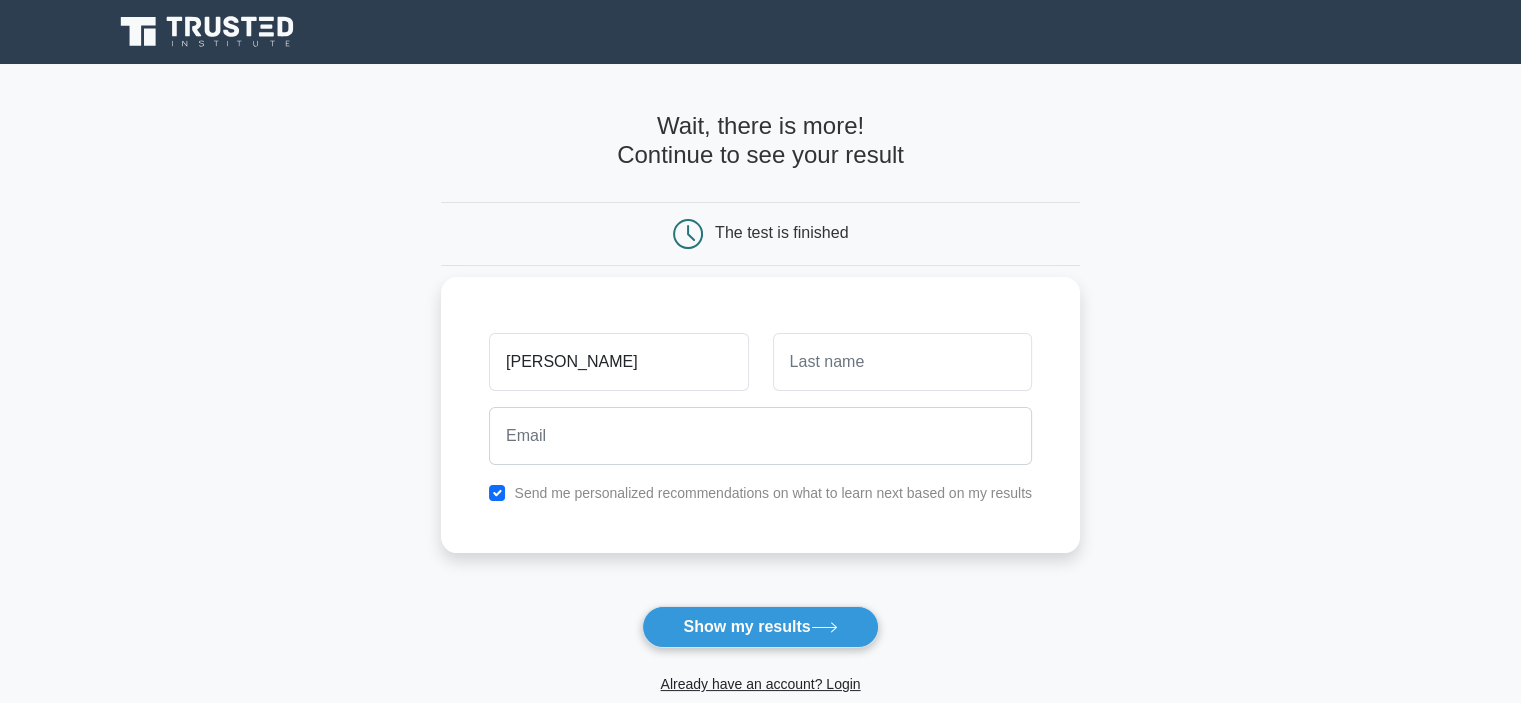 type on "ken" 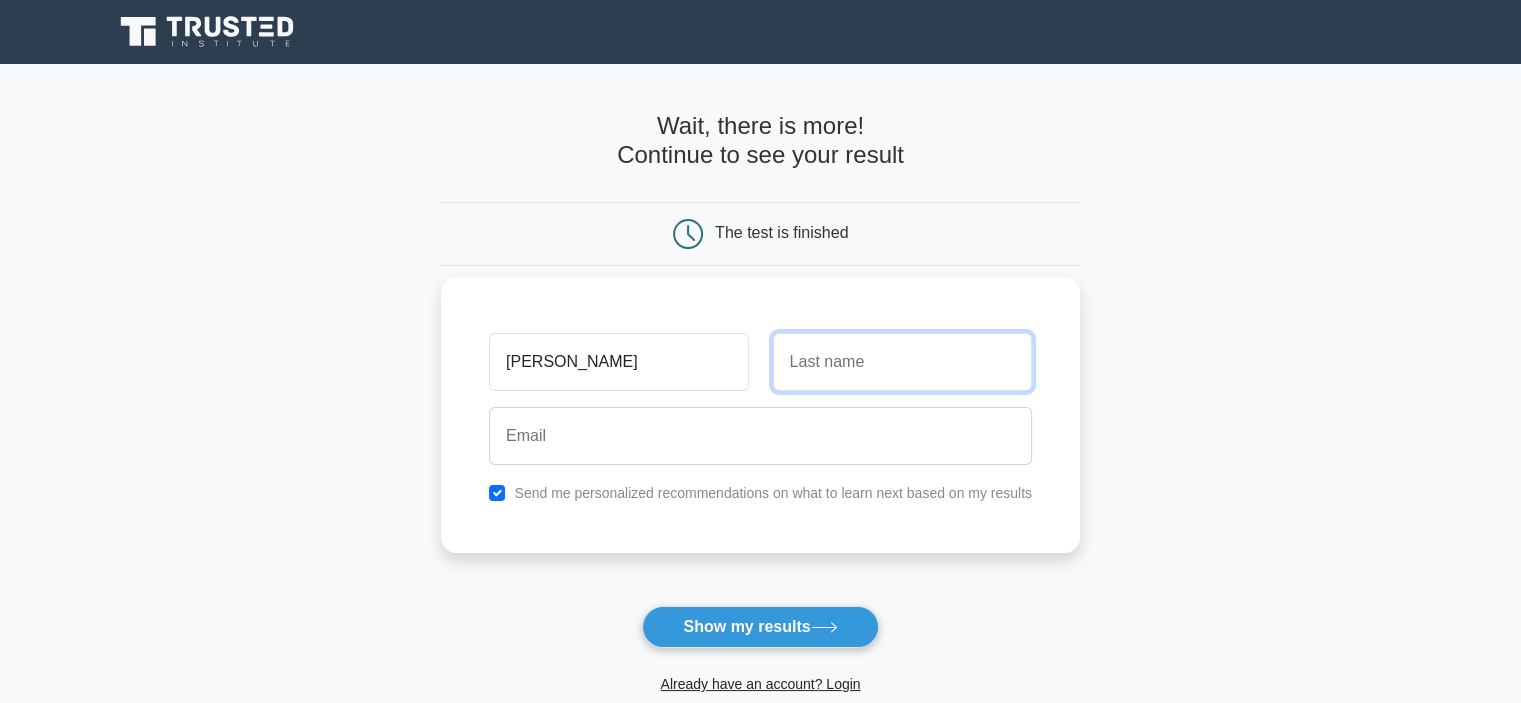 click at bounding box center [902, 362] 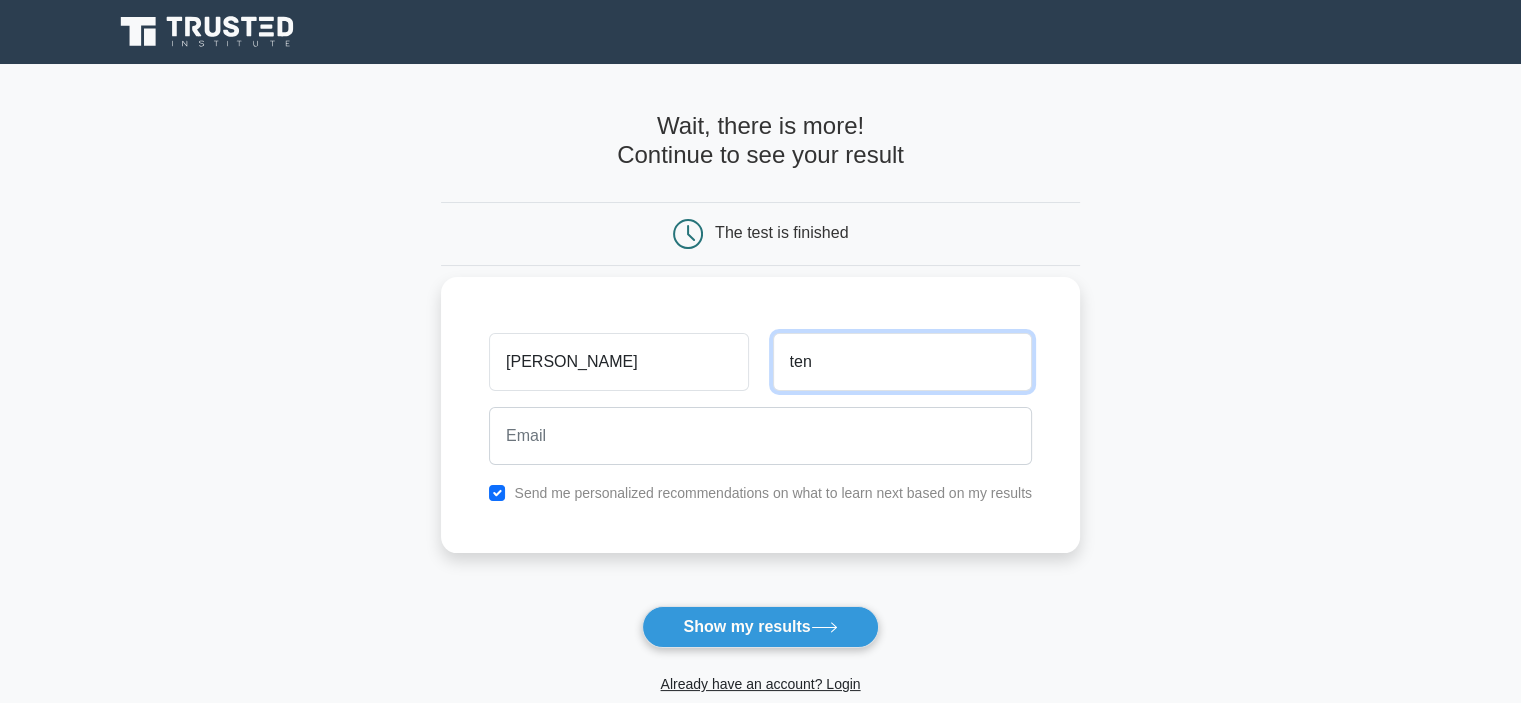 type on "ten" 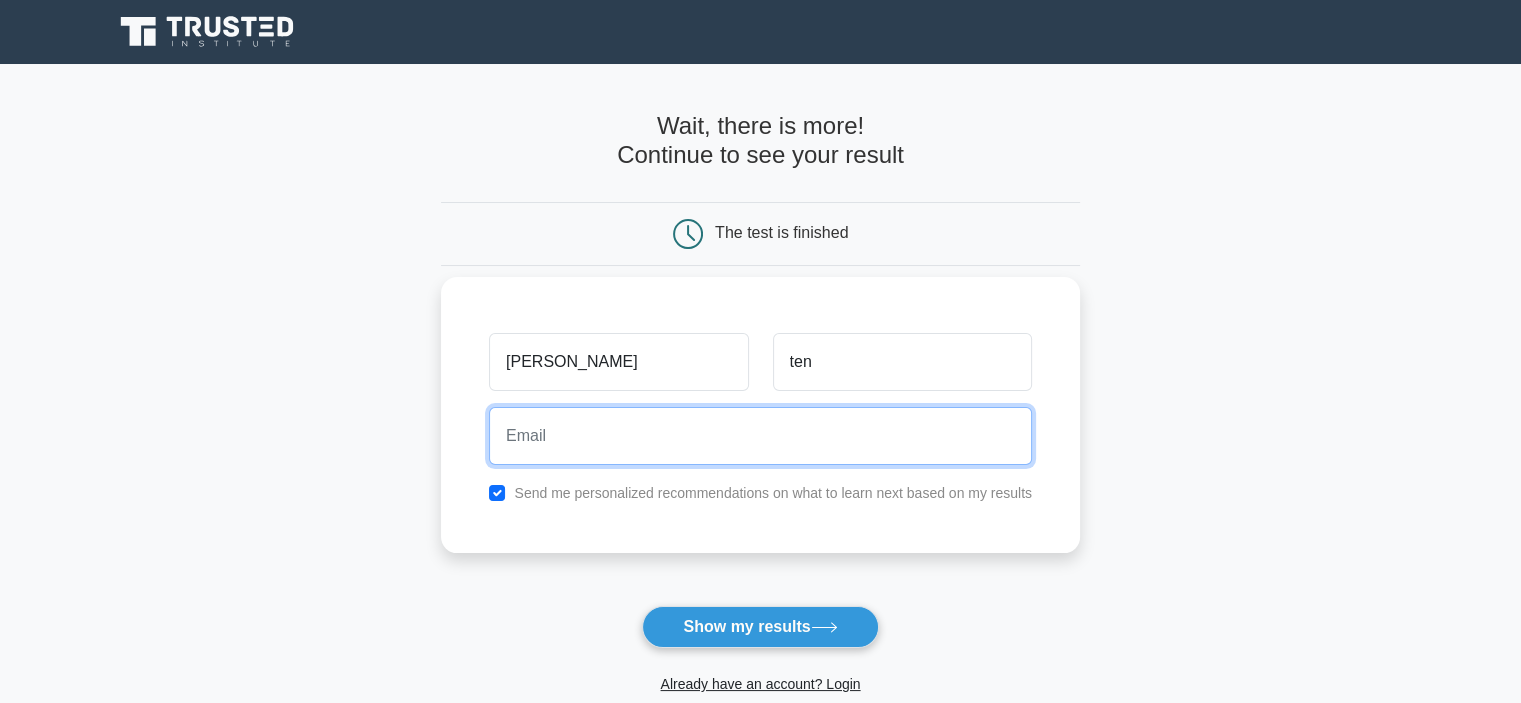 click at bounding box center (760, 436) 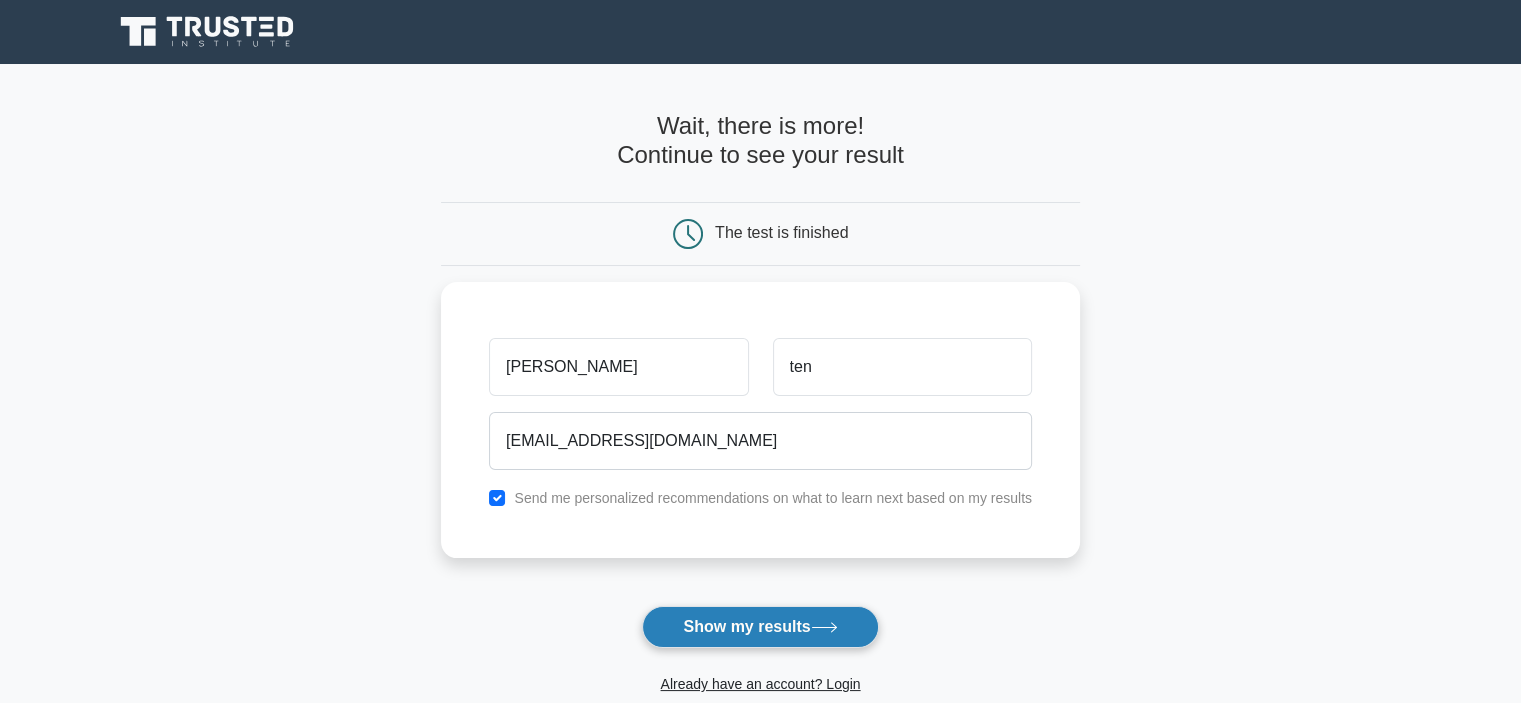 click on "Show my results" at bounding box center [760, 627] 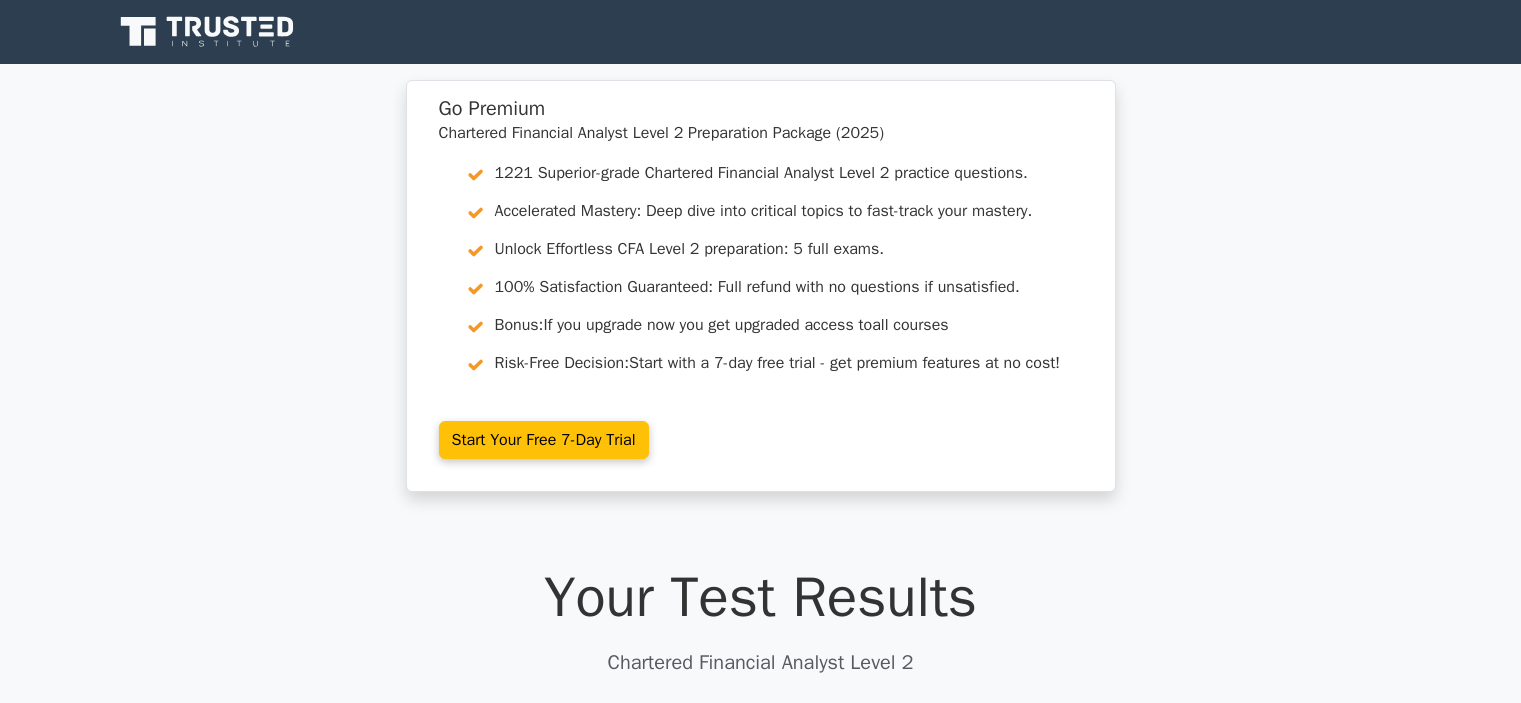 scroll, scrollTop: 0, scrollLeft: 0, axis: both 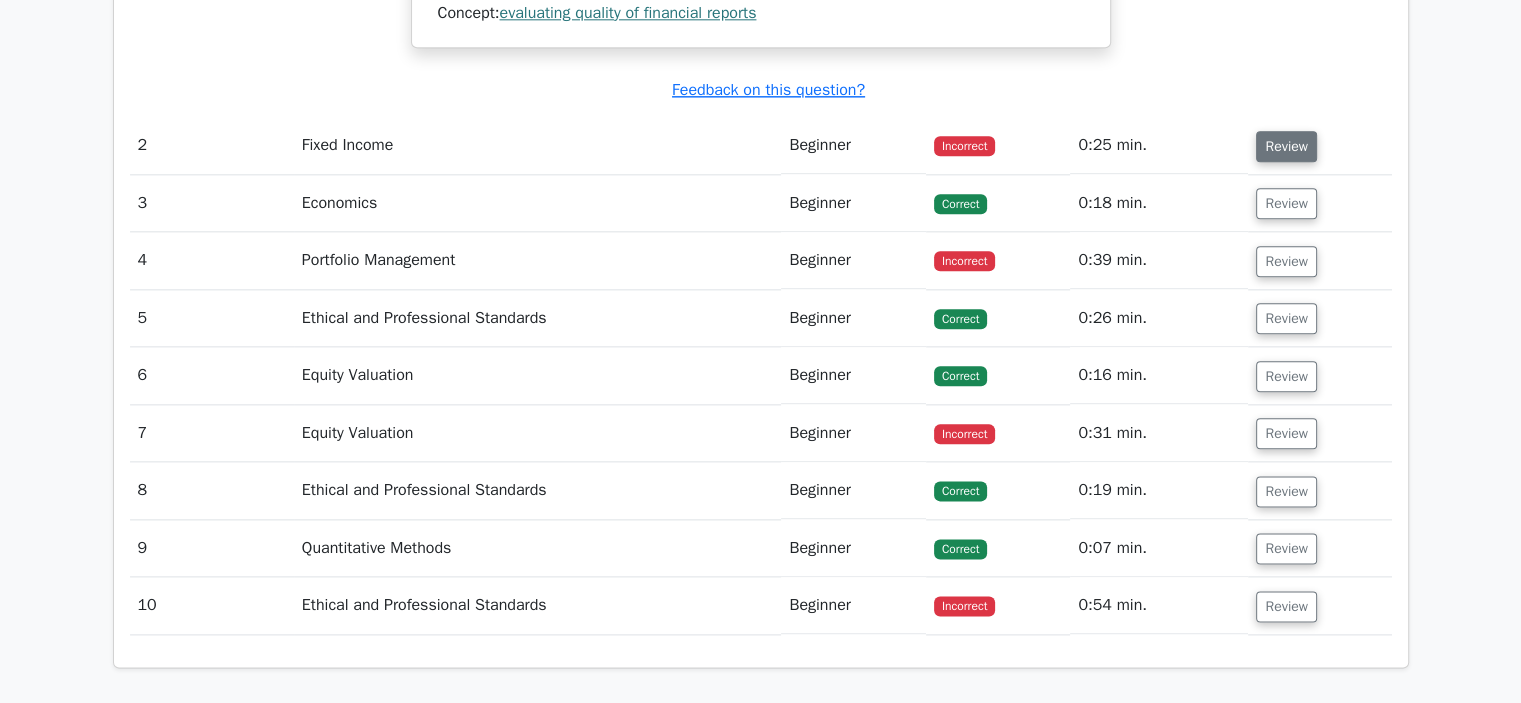 click on "Review" at bounding box center [1286, 146] 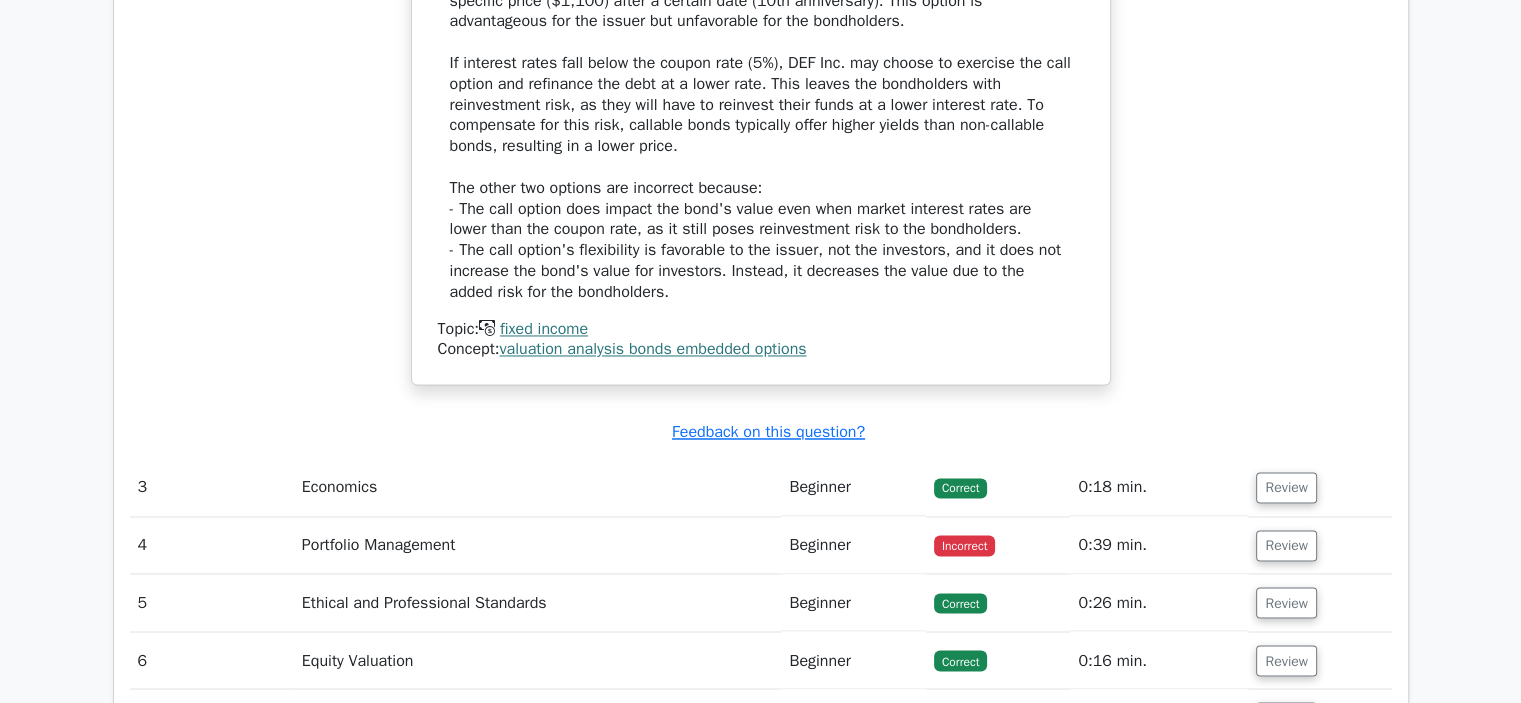 scroll, scrollTop: 3436, scrollLeft: 0, axis: vertical 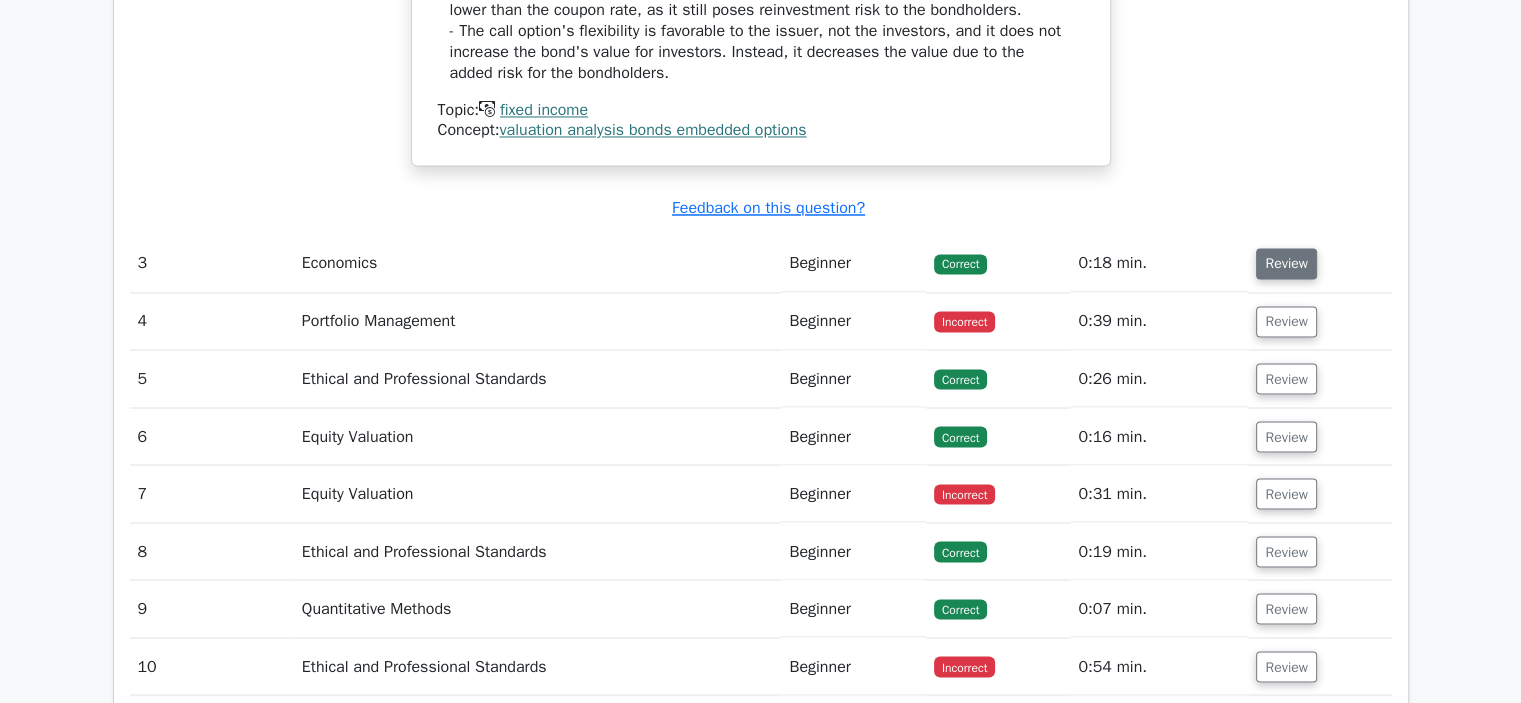 click on "Review" at bounding box center [1286, 263] 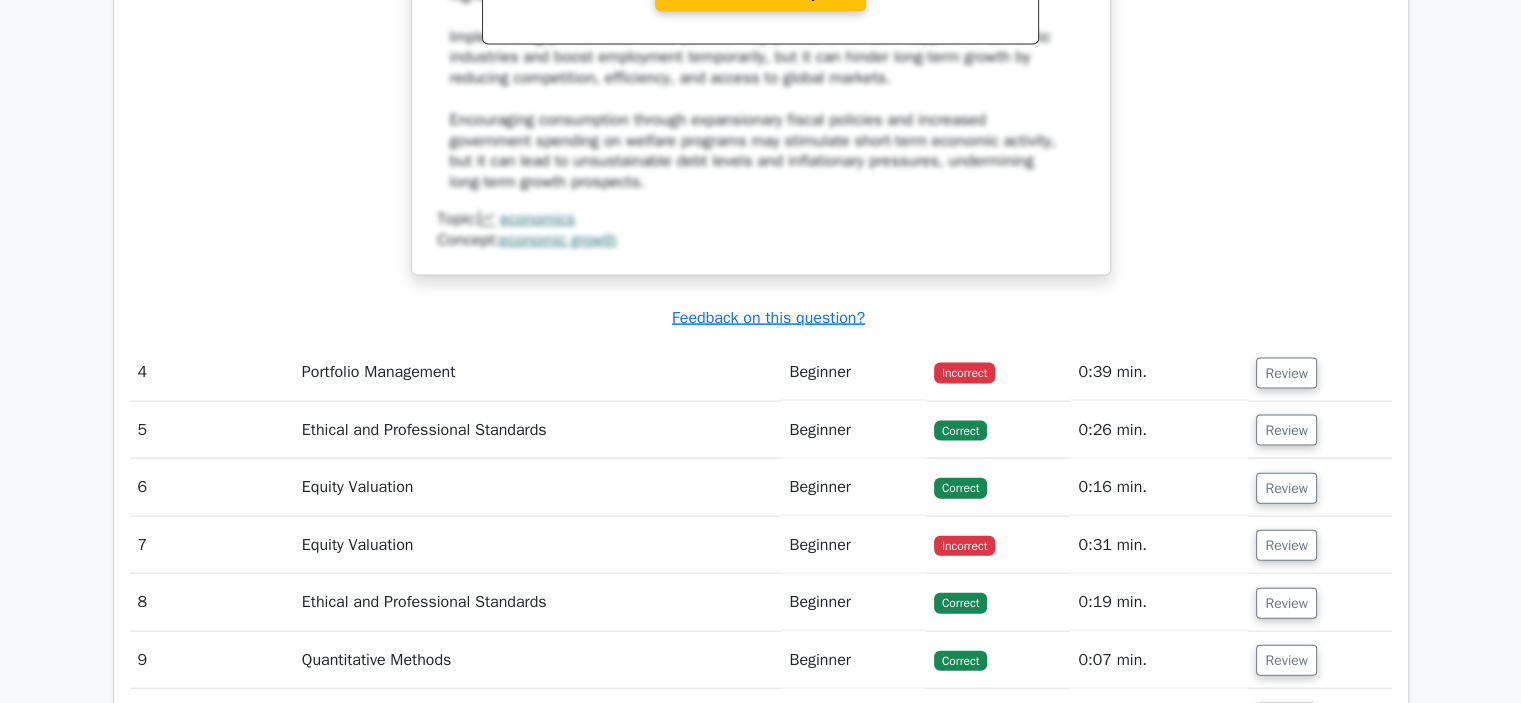scroll, scrollTop: 4368, scrollLeft: 0, axis: vertical 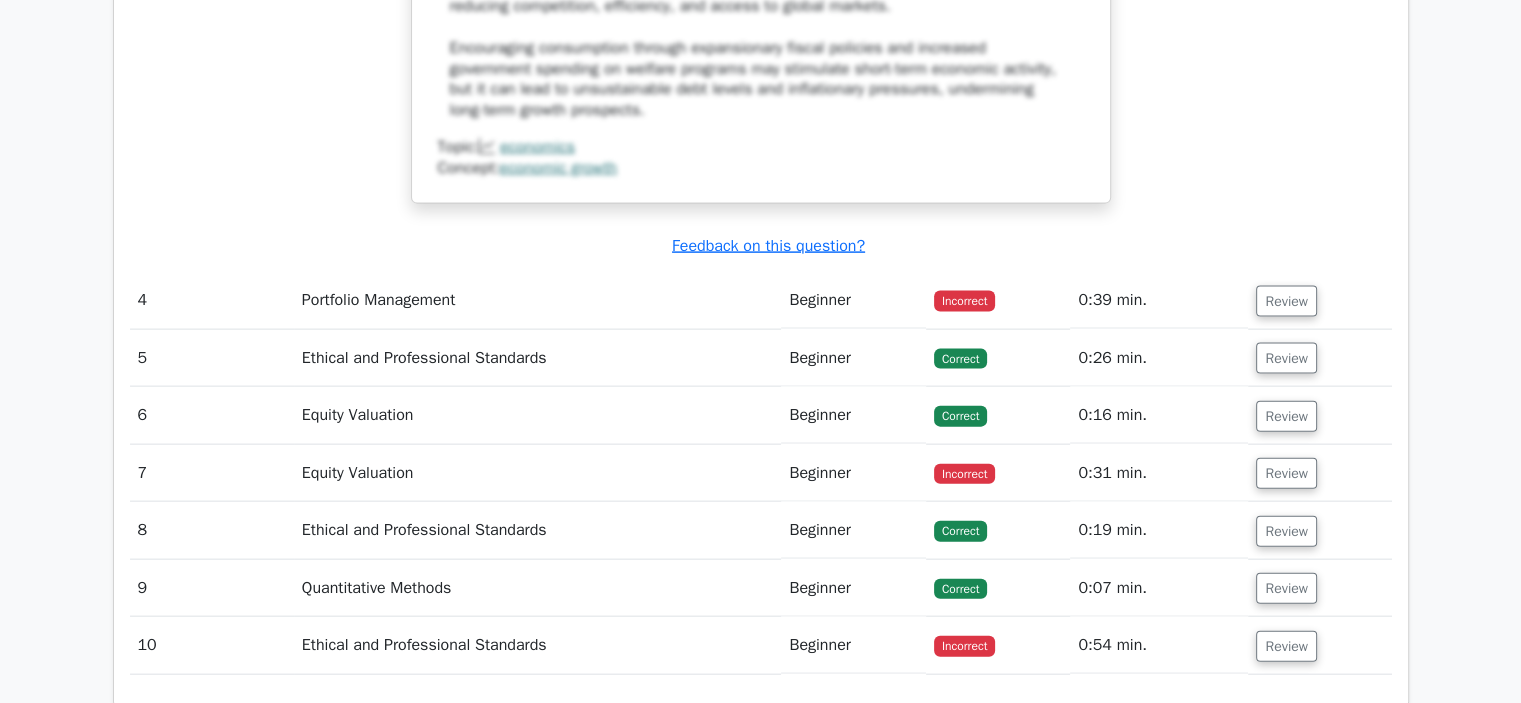 click on "Review" at bounding box center [1319, 300] 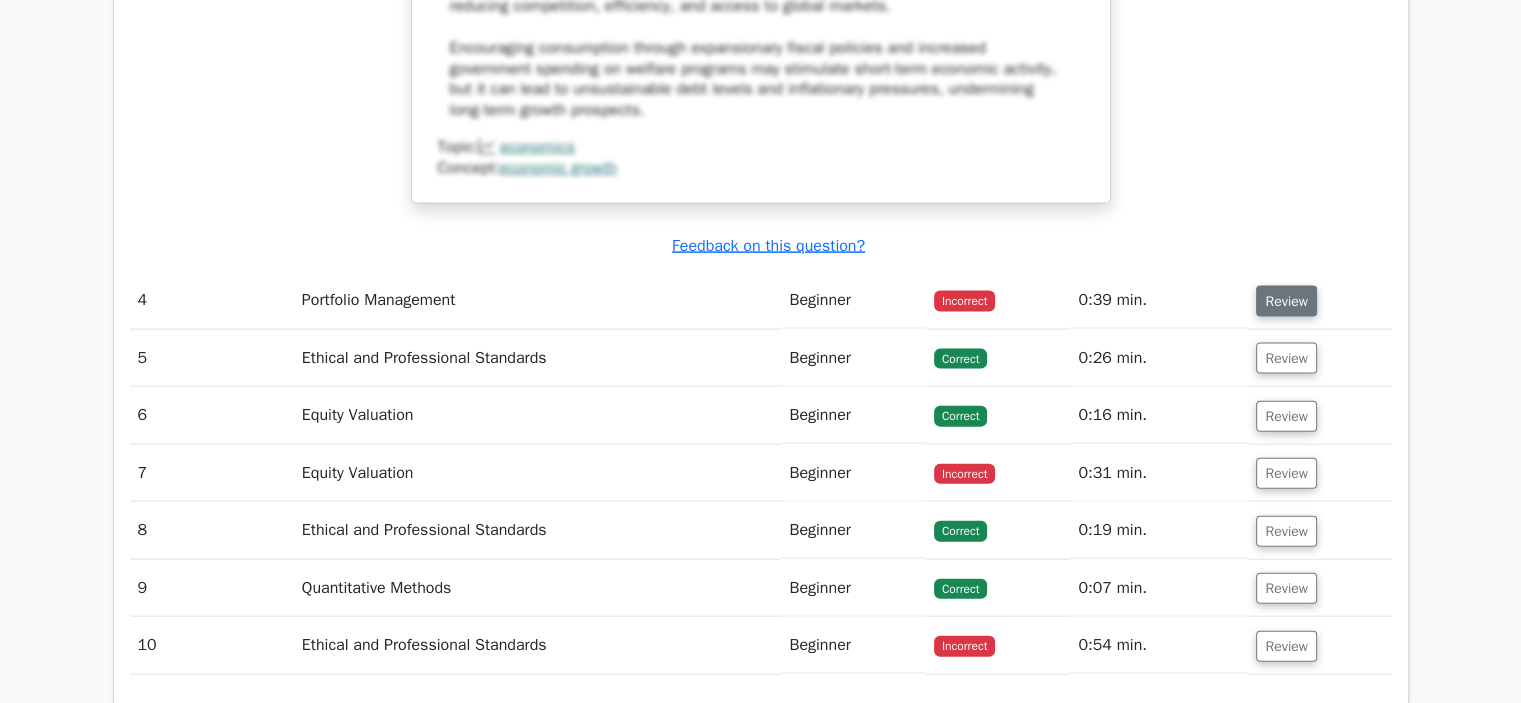 click on "Review" at bounding box center [1286, 301] 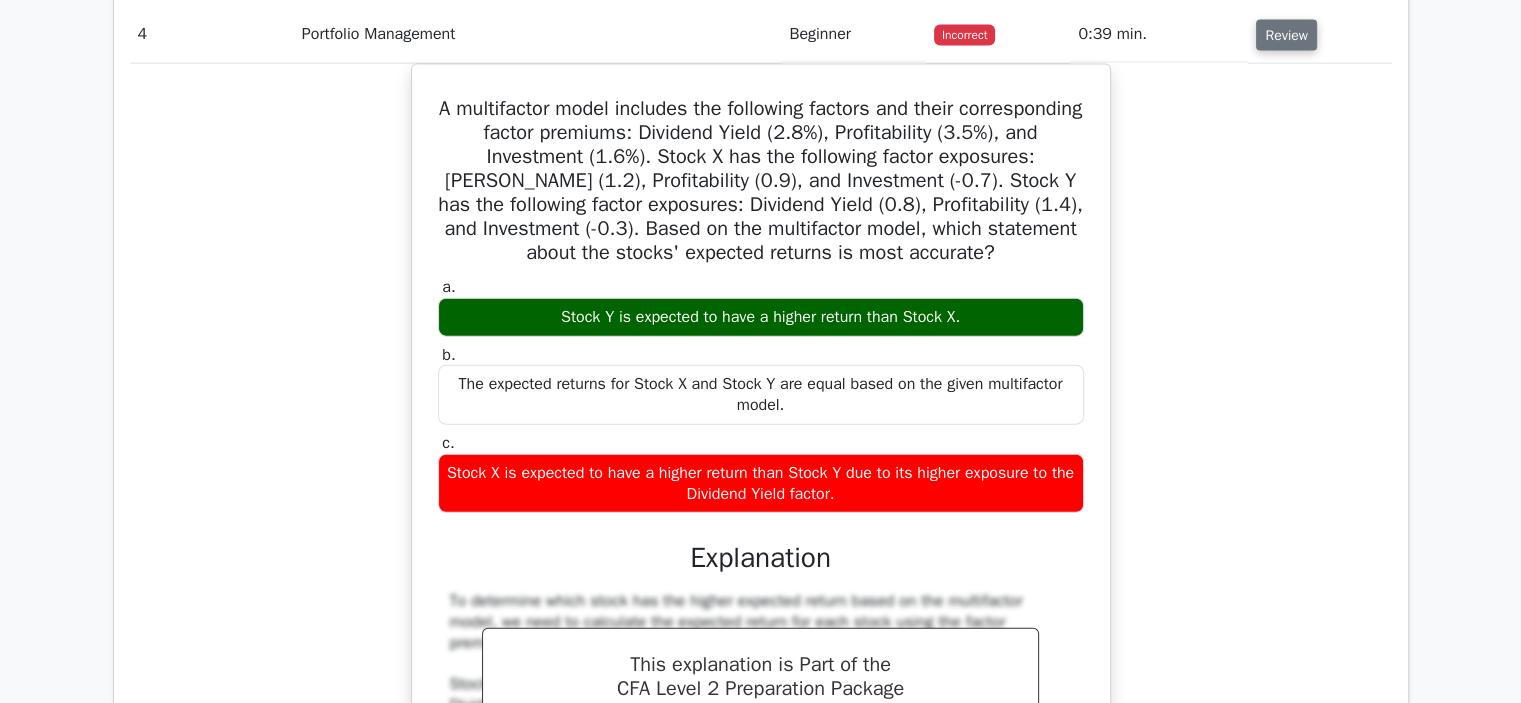 scroll, scrollTop: 4632, scrollLeft: 0, axis: vertical 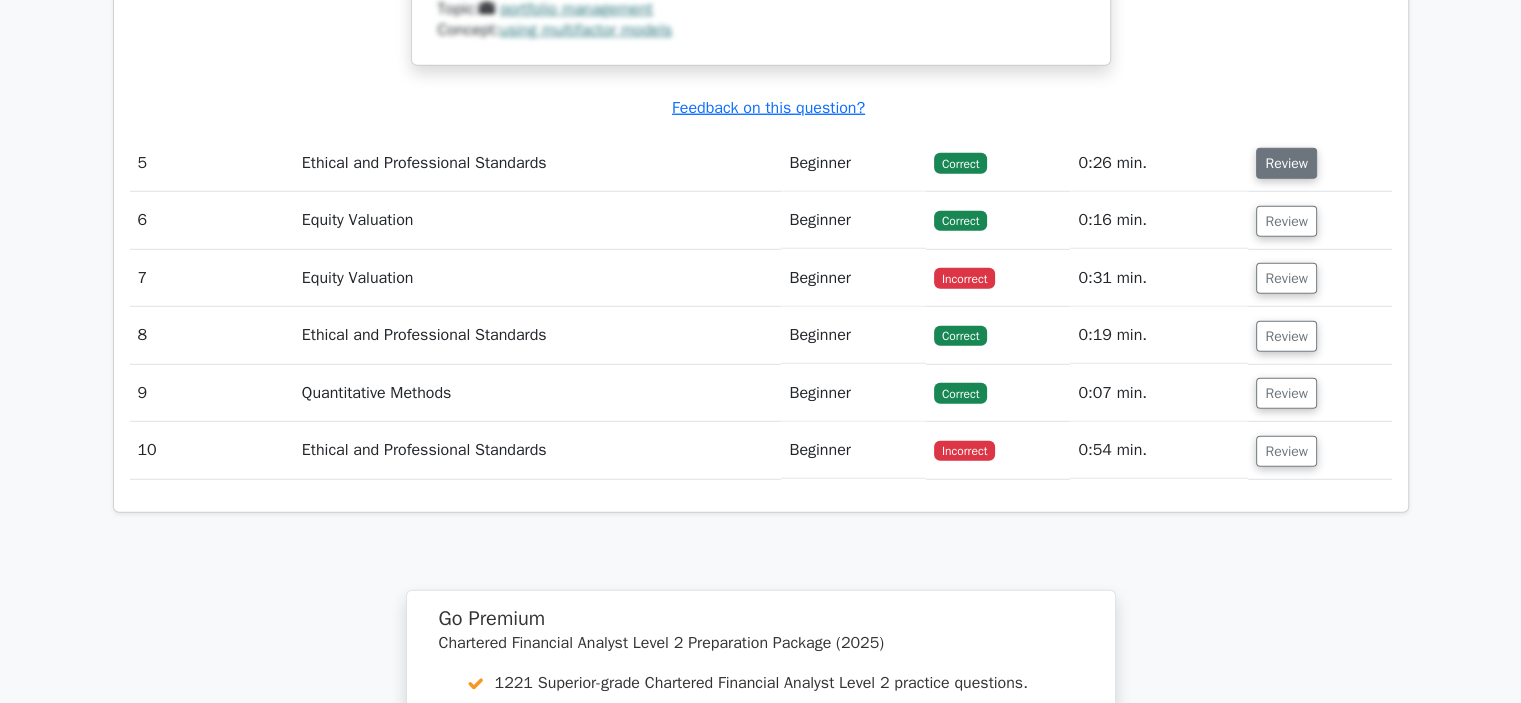 click on "Review" at bounding box center (1286, 163) 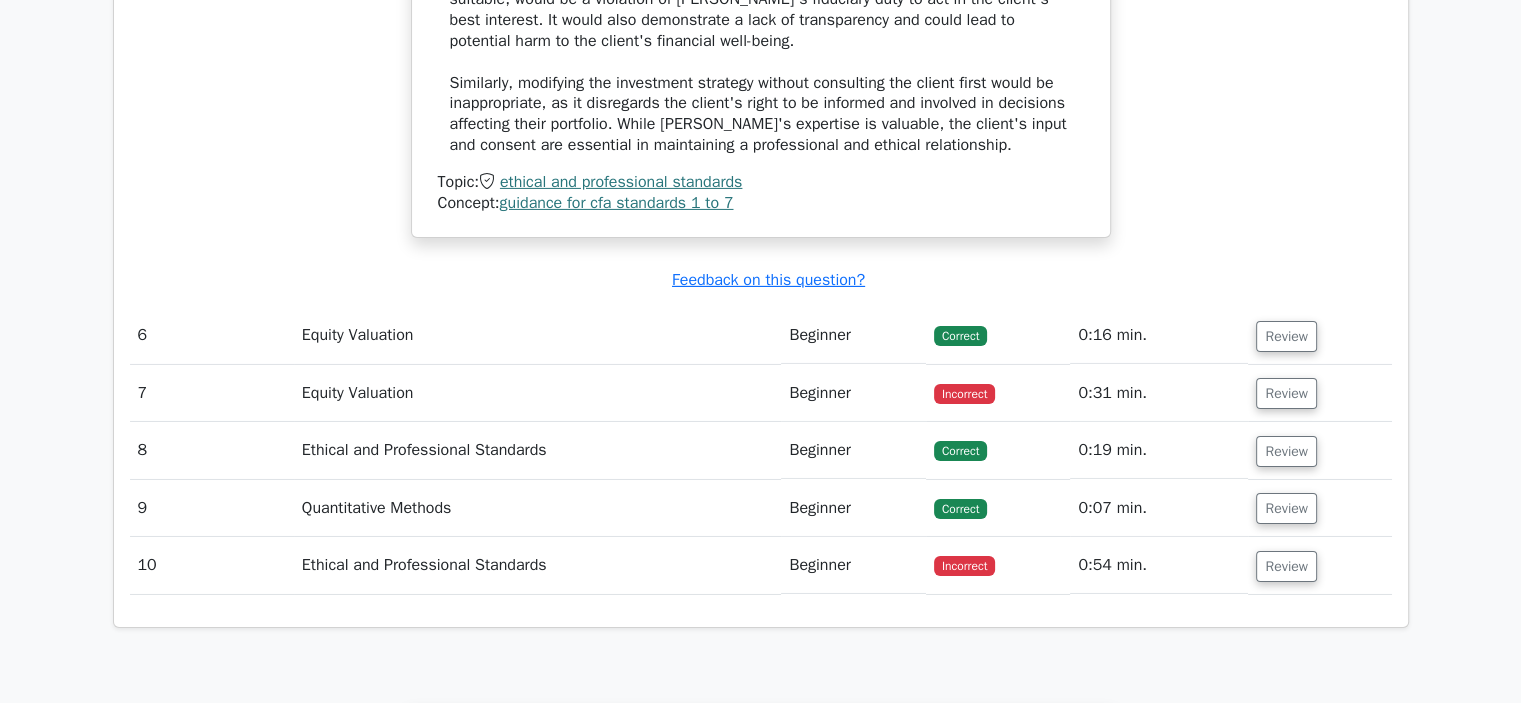 scroll, scrollTop: 6700, scrollLeft: 0, axis: vertical 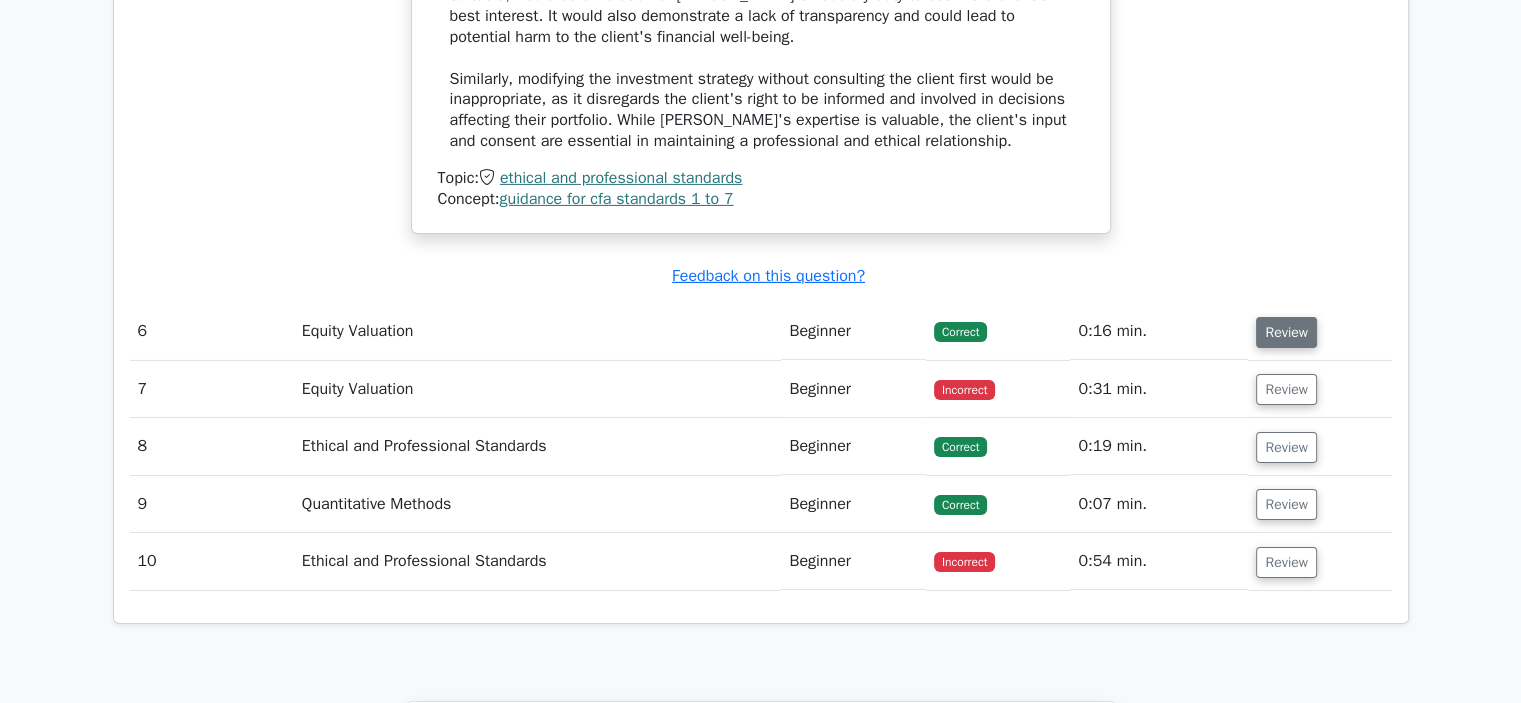 click on "Review" at bounding box center [1286, 332] 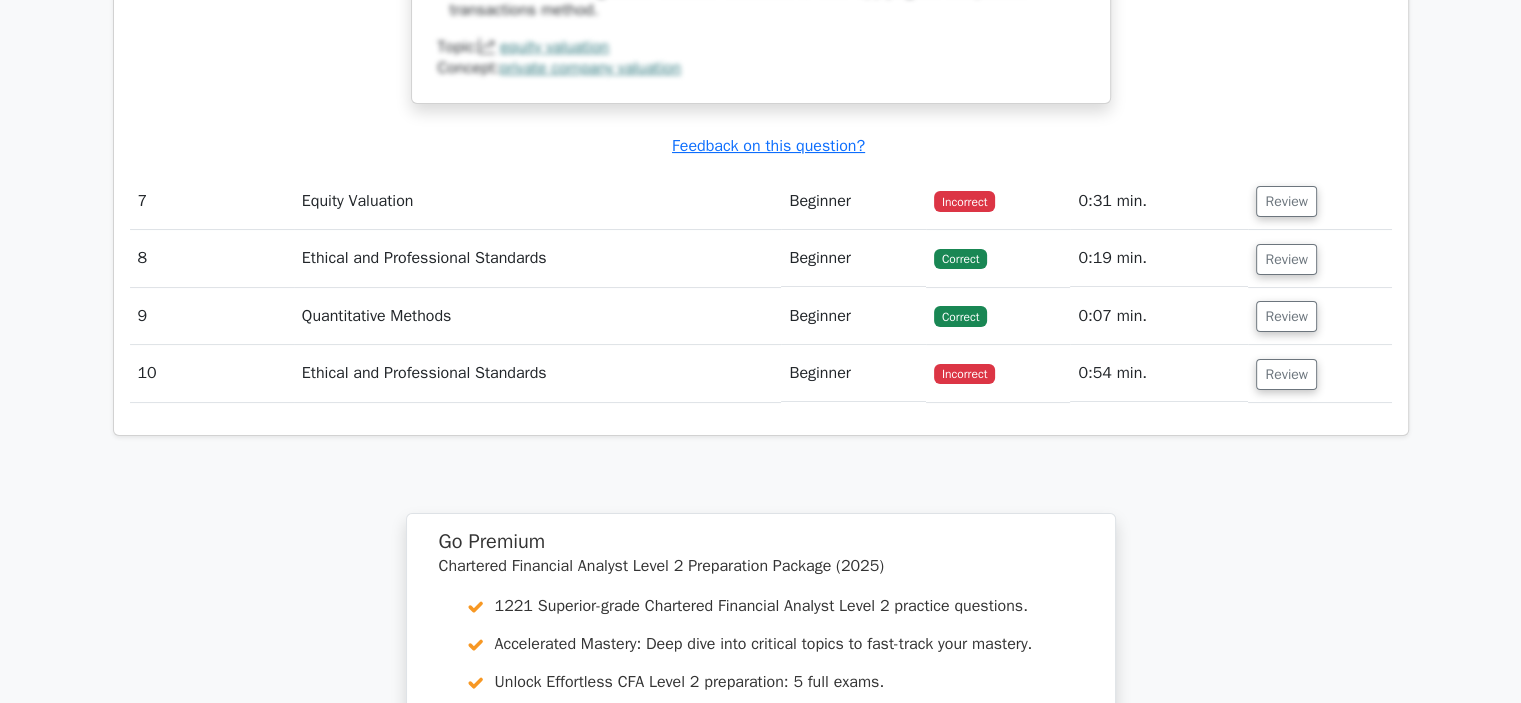 scroll, scrollTop: 7746, scrollLeft: 0, axis: vertical 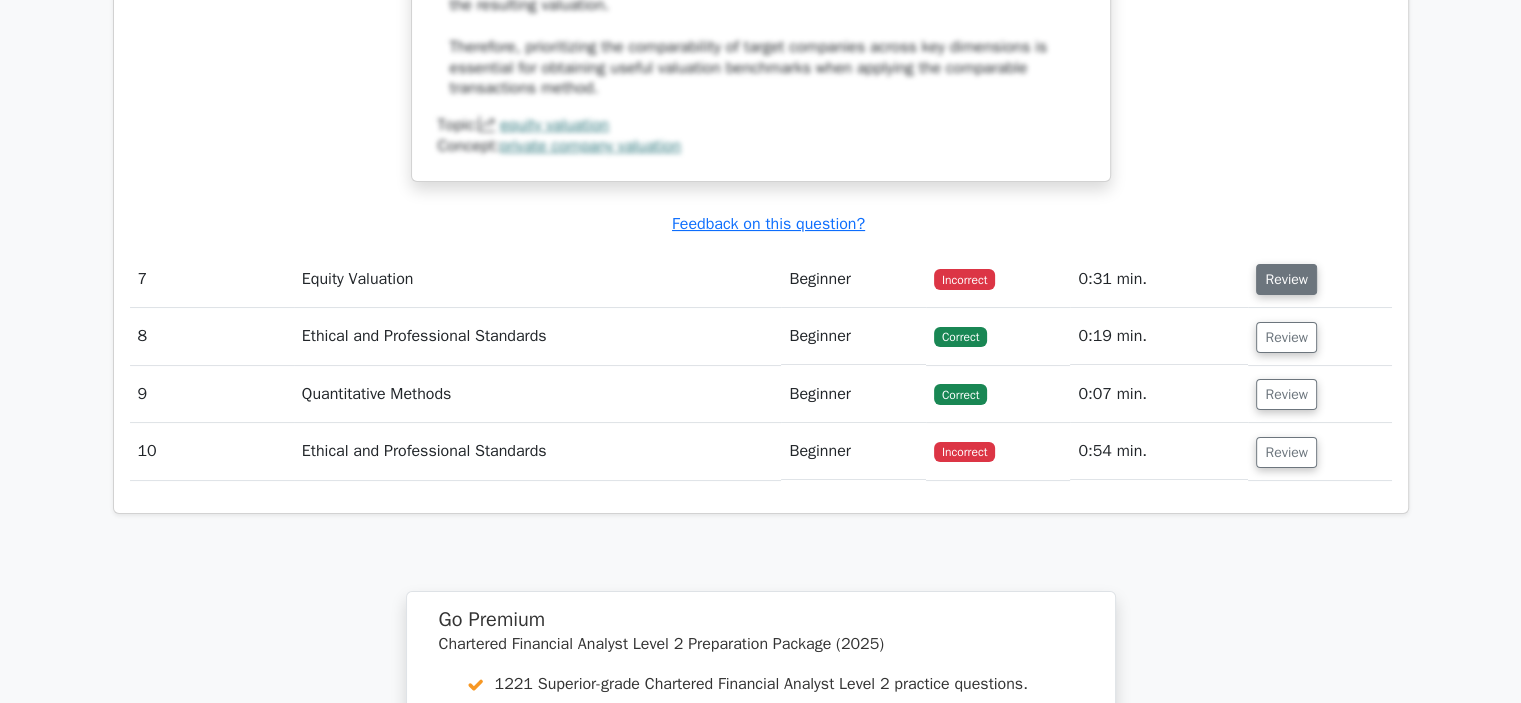 click on "Review" at bounding box center [1286, 279] 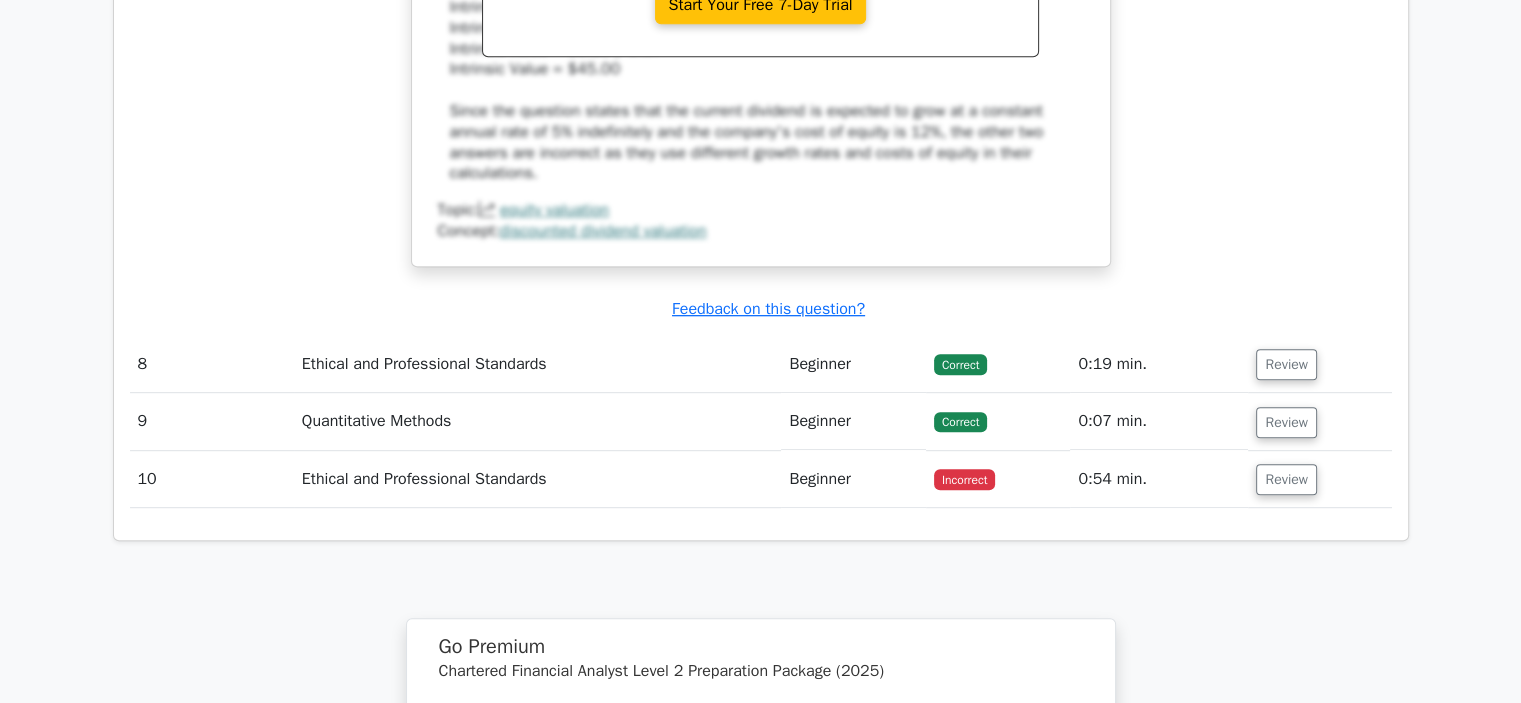 scroll, scrollTop: 8627, scrollLeft: 0, axis: vertical 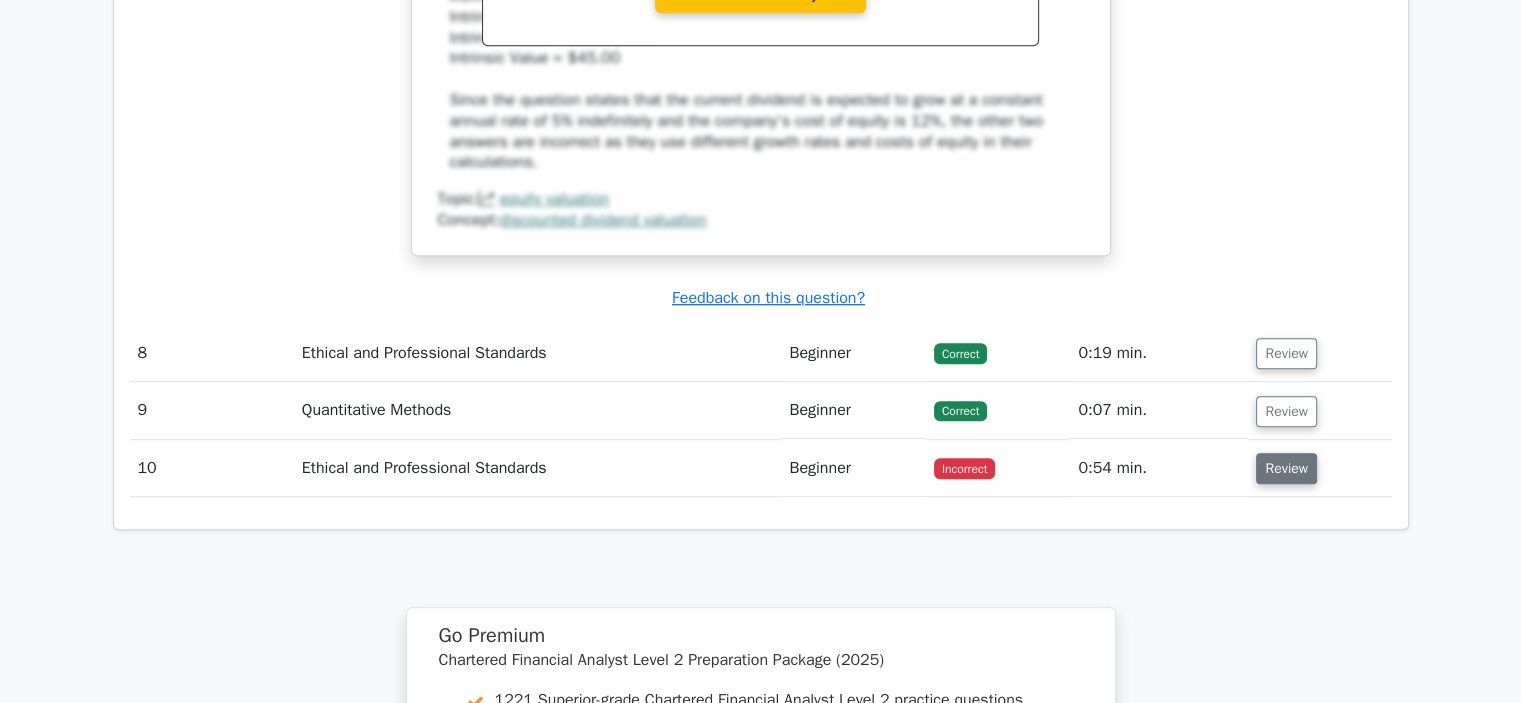 click on "Review" at bounding box center [1286, 468] 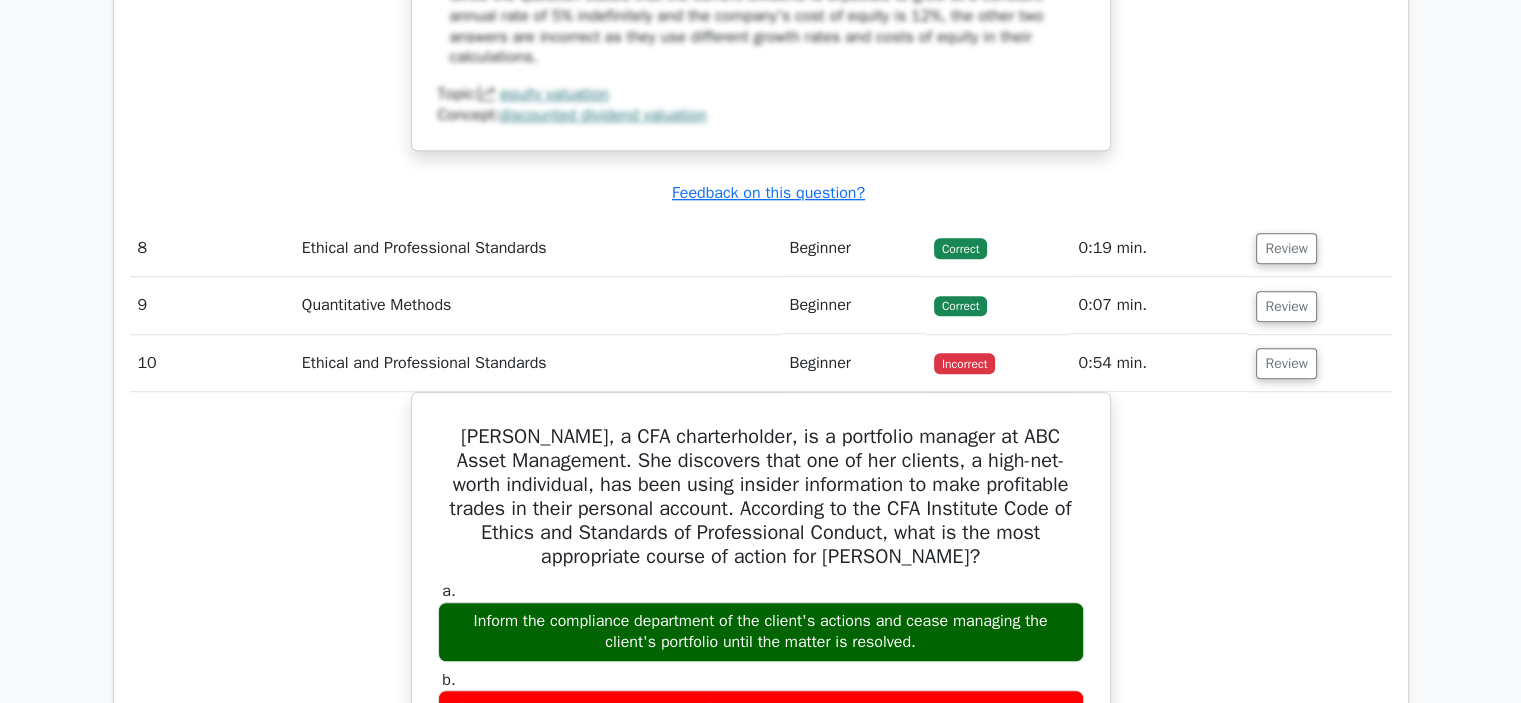 scroll, scrollTop: 8704, scrollLeft: 0, axis: vertical 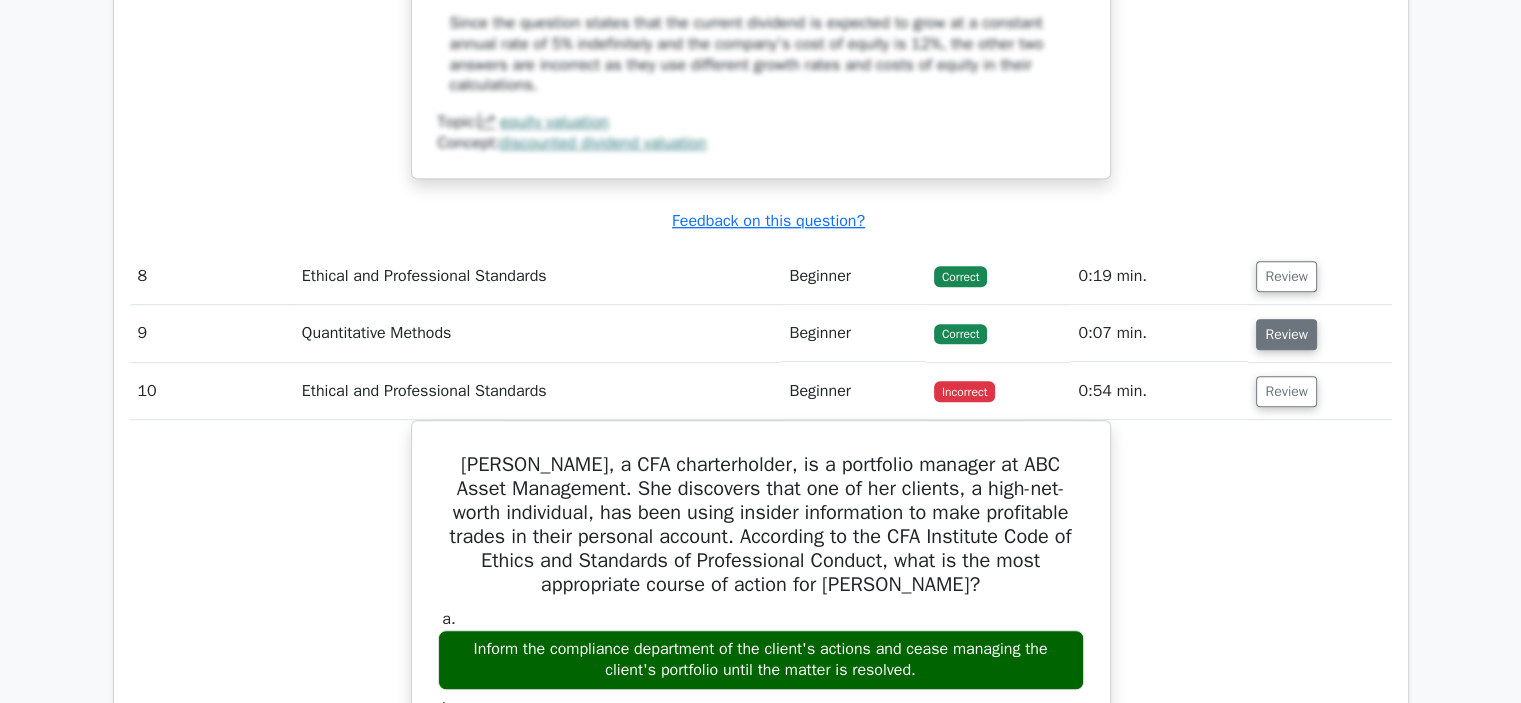 click on "Review" at bounding box center (1286, 334) 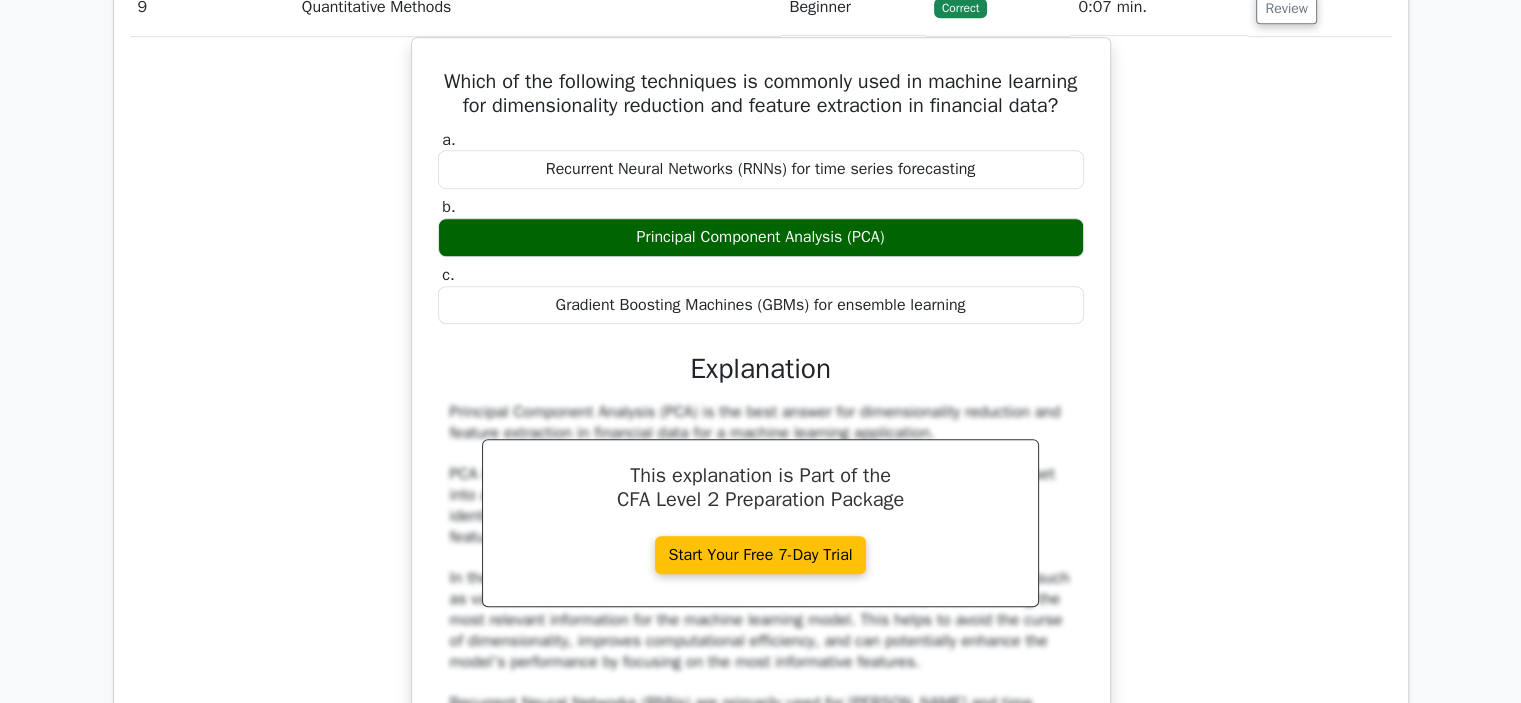 scroll, scrollTop: 9028, scrollLeft: 0, axis: vertical 